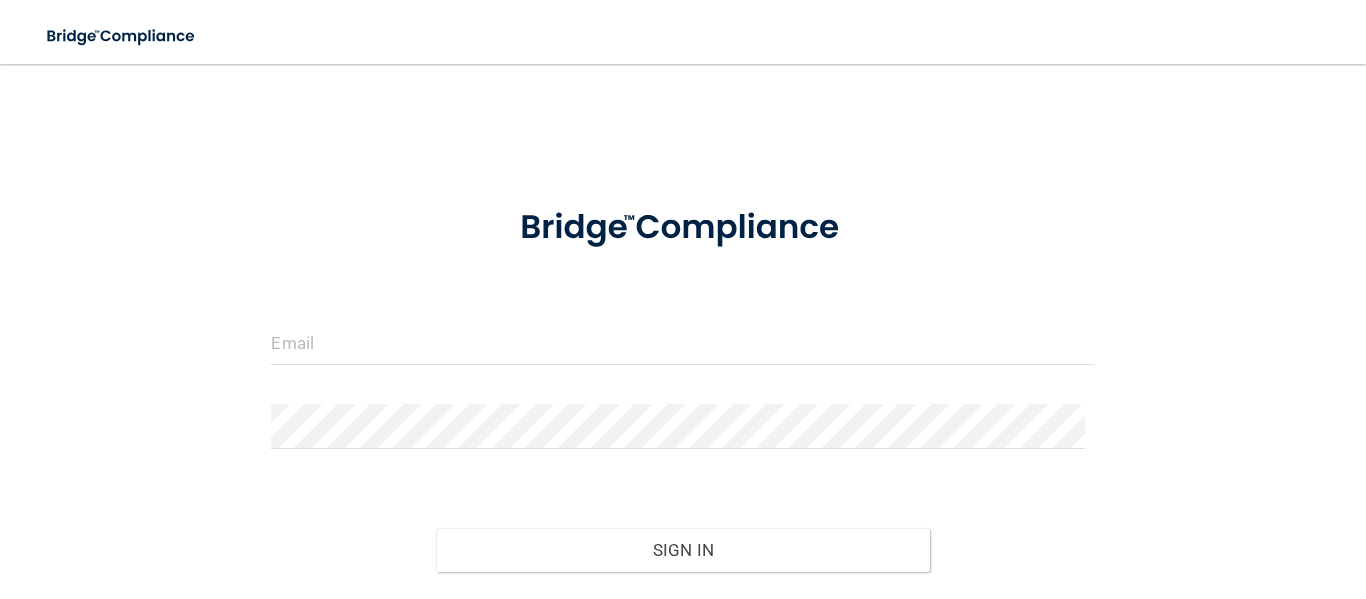 scroll, scrollTop: 0, scrollLeft: 0, axis: both 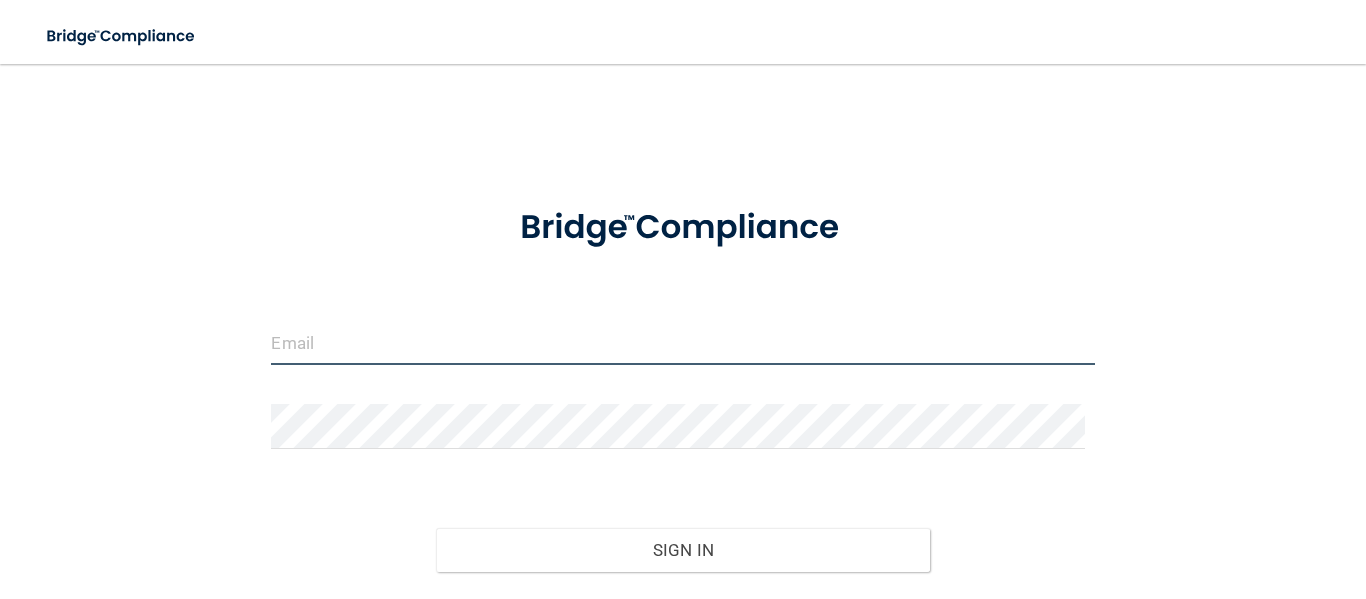 drag, startPoint x: 319, startPoint y: 336, endPoint x: 387, endPoint y: 324, distance: 69.050705 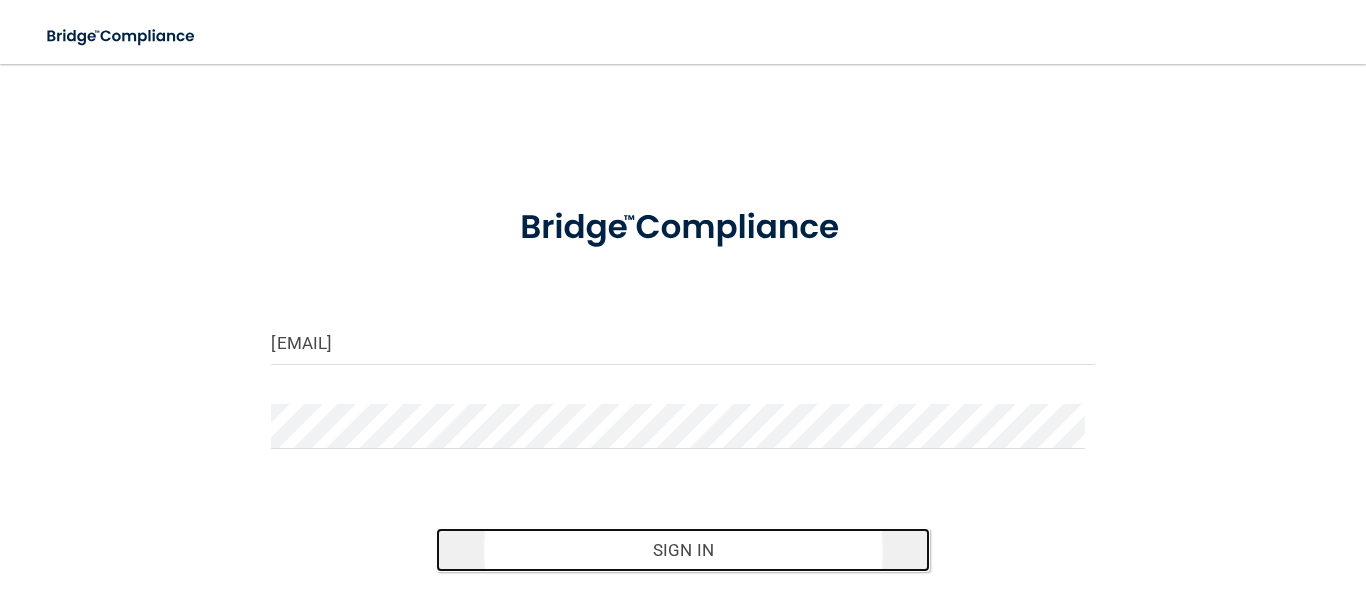click on "Sign In" at bounding box center [683, 550] 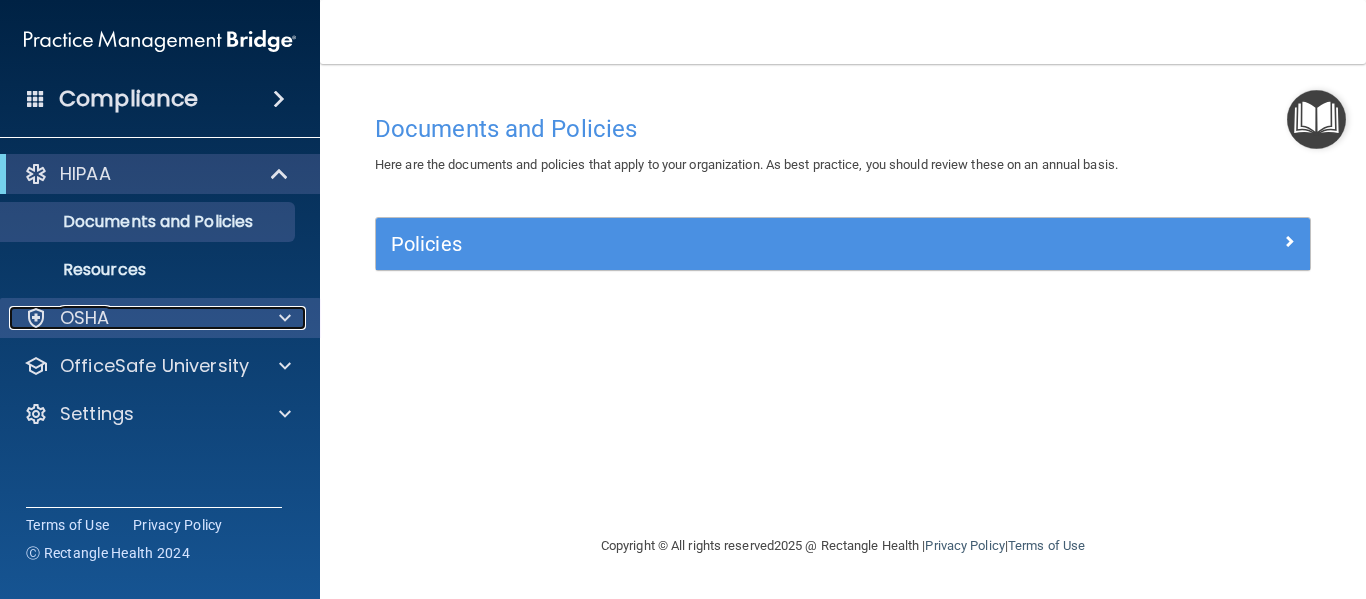 click on "OSHA" at bounding box center (133, 318) 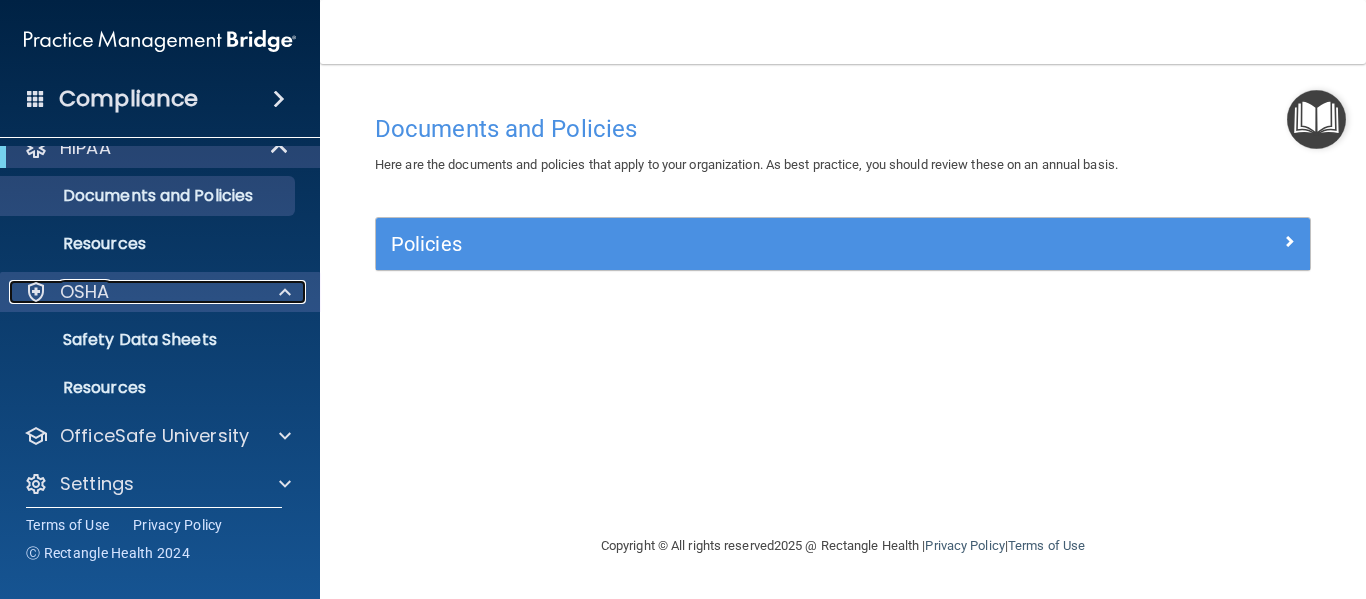 scroll, scrollTop: 39, scrollLeft: 0, axis: vertical 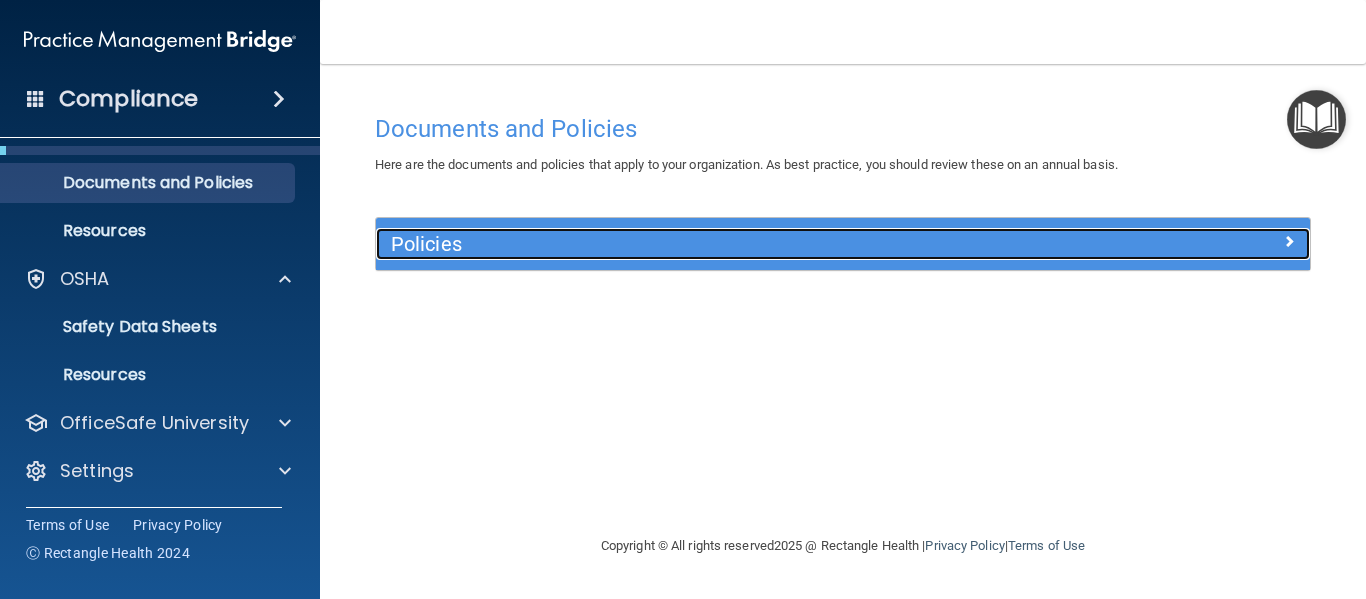 click at bounding box center [1289, 241] 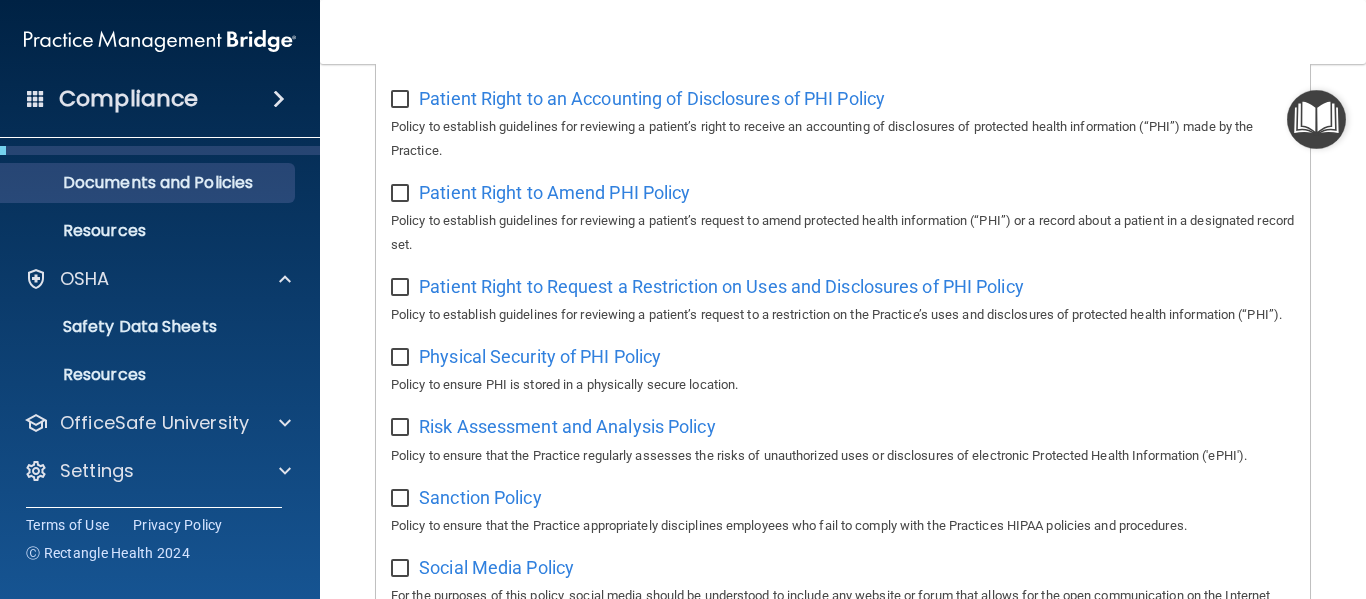 scroll, scrollTop: 998, scrollLeft: 0, axis: vertical 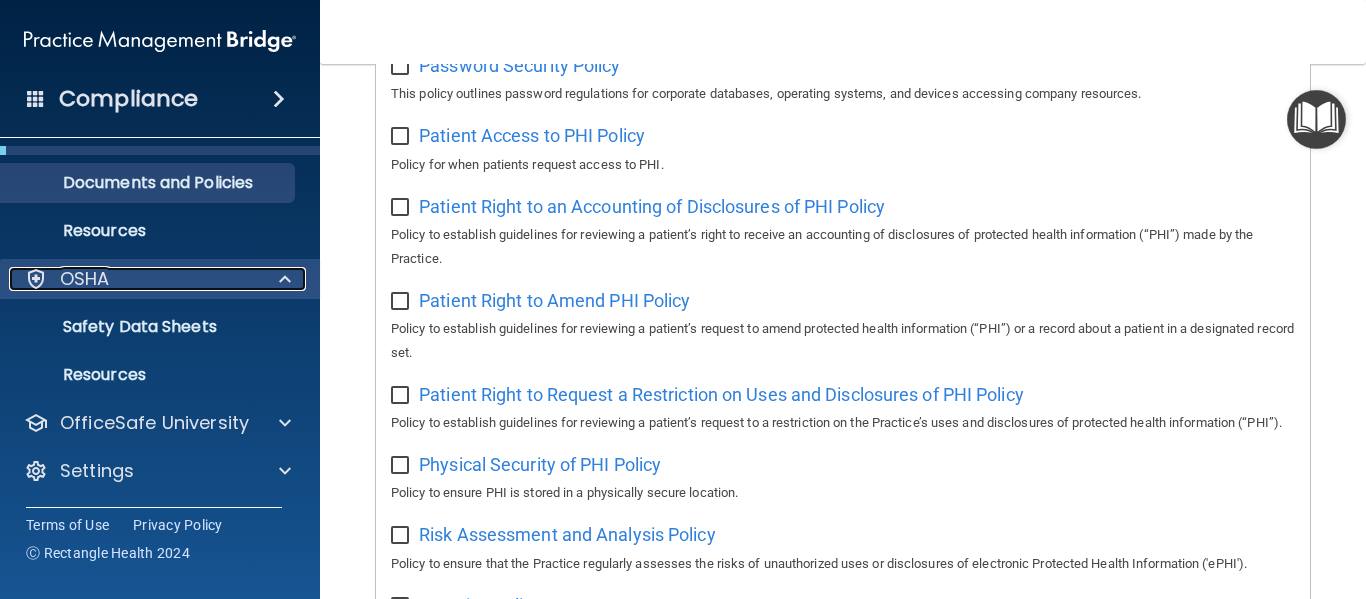 click on "OSHA" at bounding box center (85, 279) 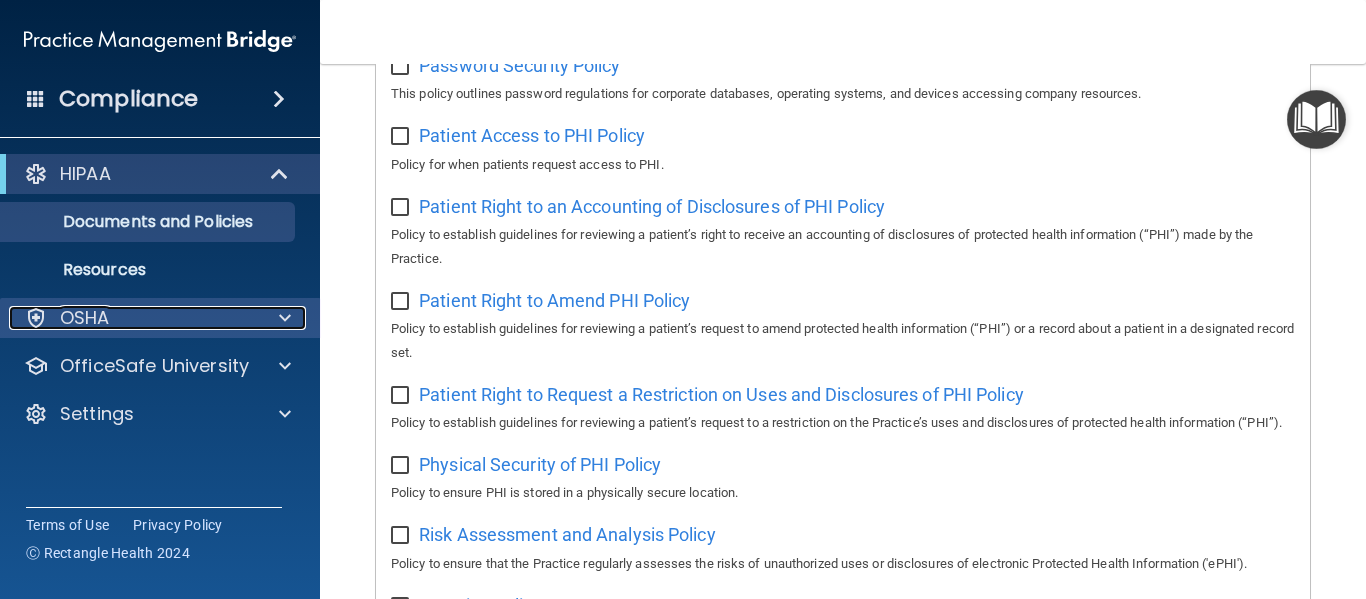 click on "OSHA" at bounding box center (85, 318) 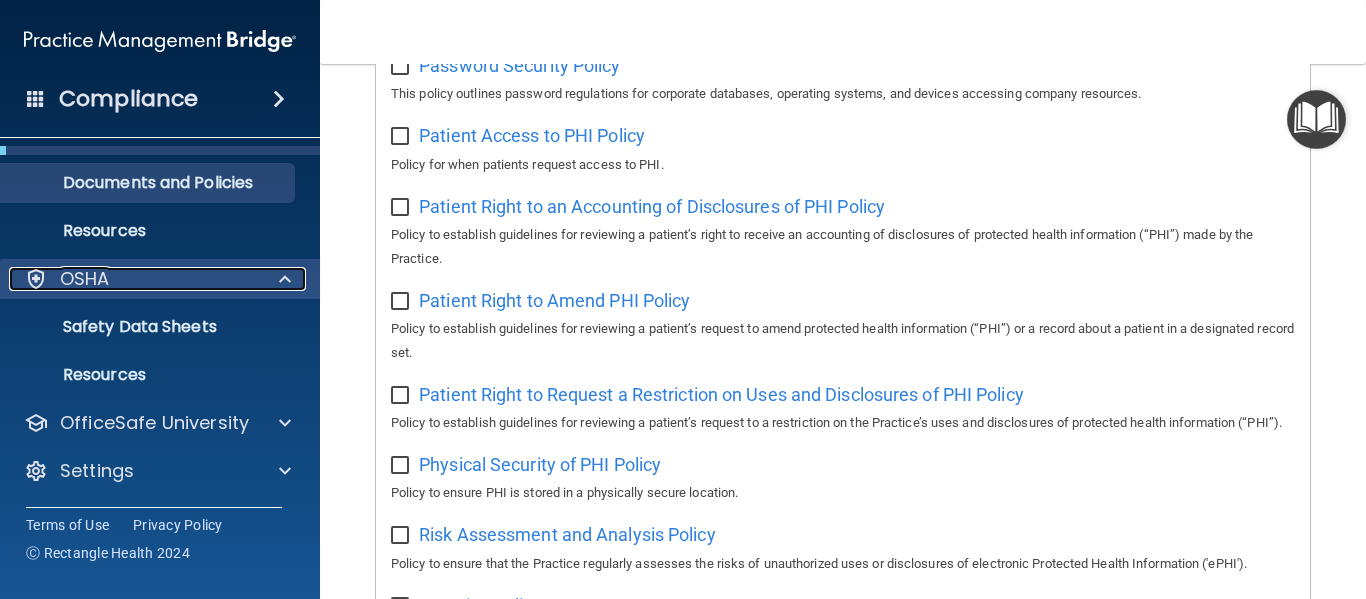 scroll, scrollTop: 0, scrollLeft: 0, axis: both 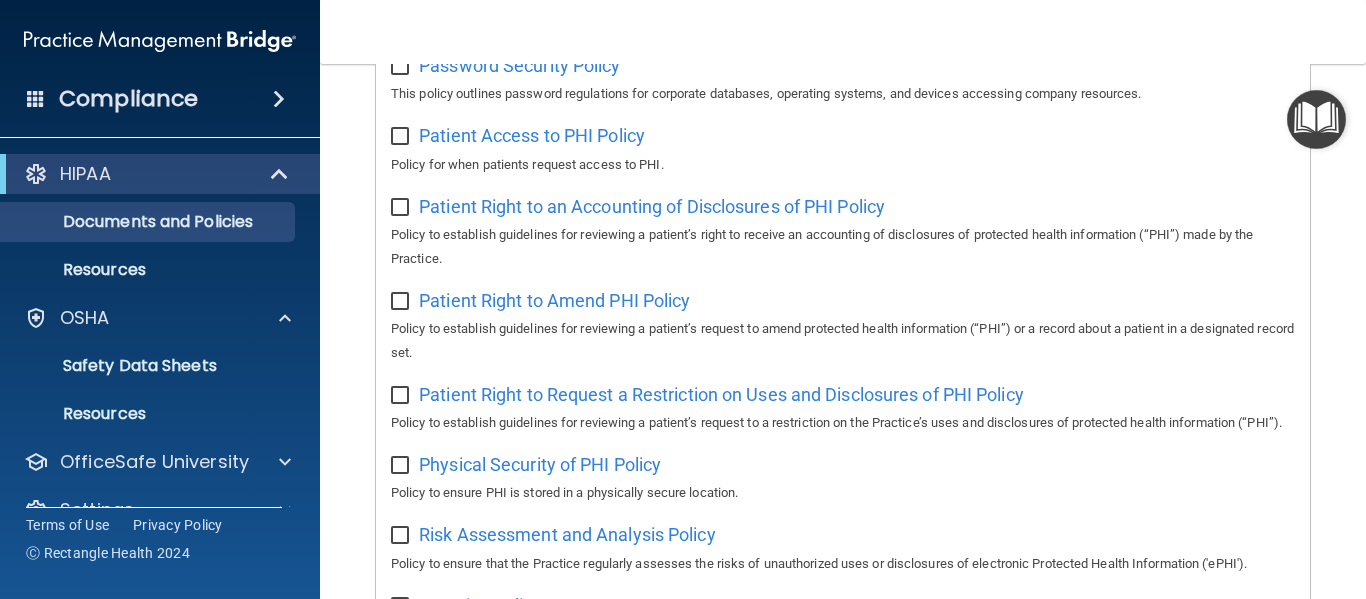 click at bounding box center (279, 99) 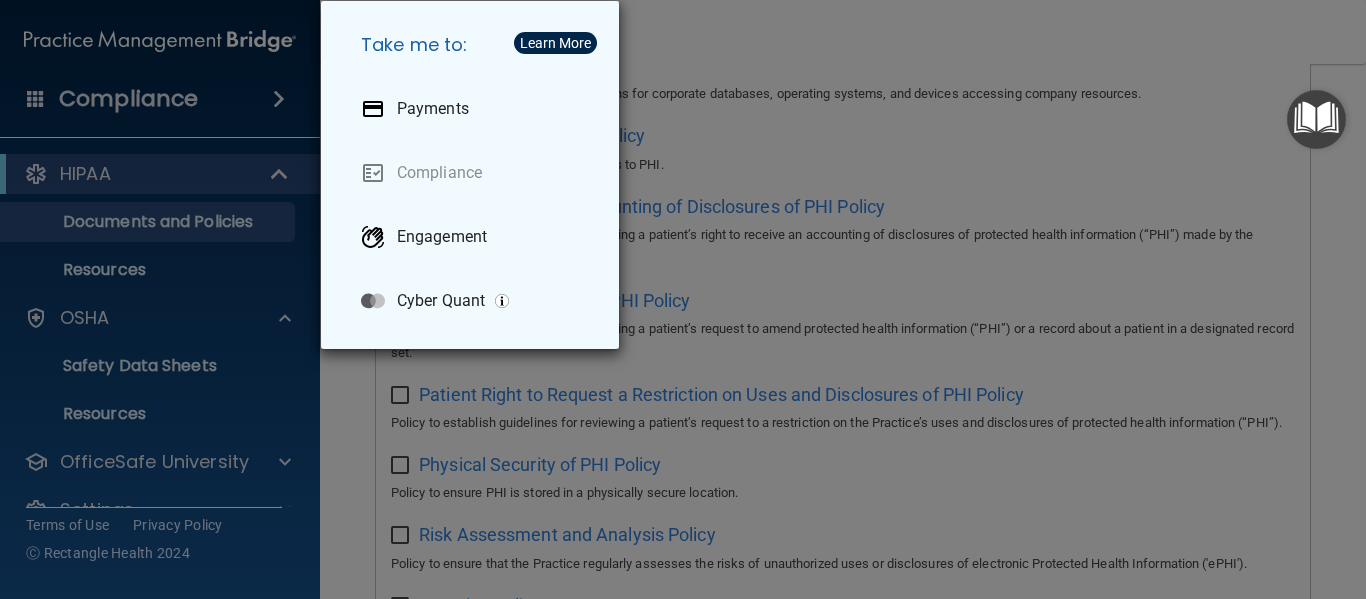 click on "Take me to:             Payments                   Compliance                     Engagement                     Cyber Quant" at bounding box center (683, 299) 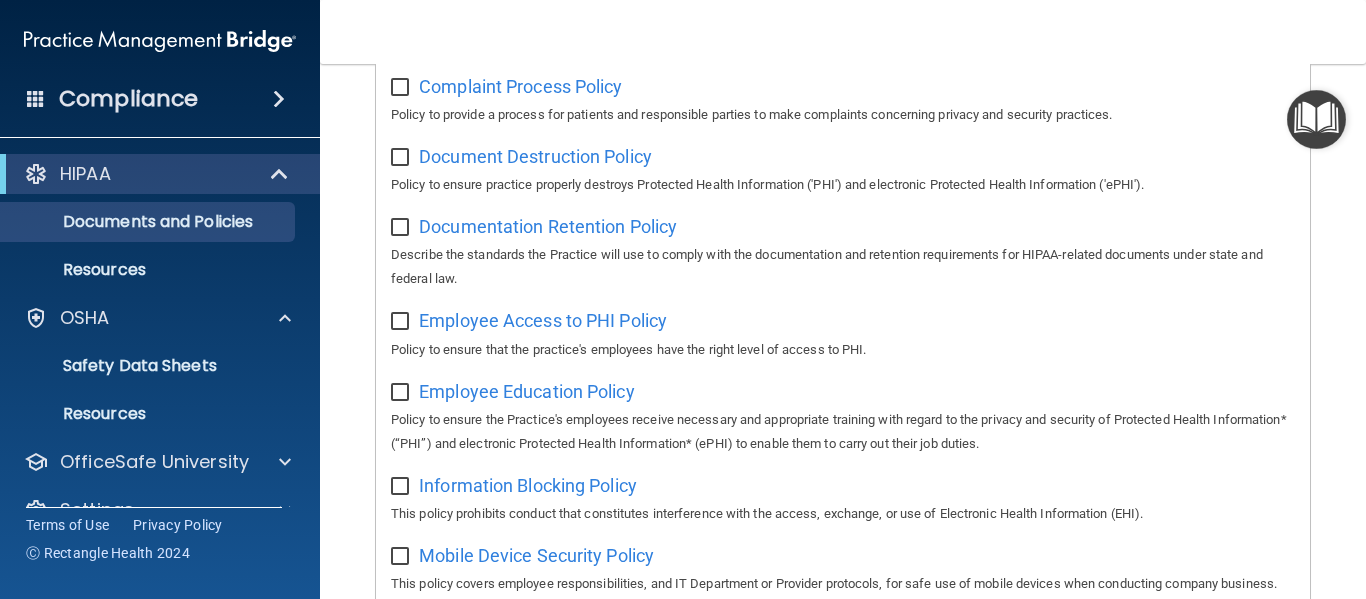 scroll, scrollTop: 0, scrollLeft: 0, axis: both 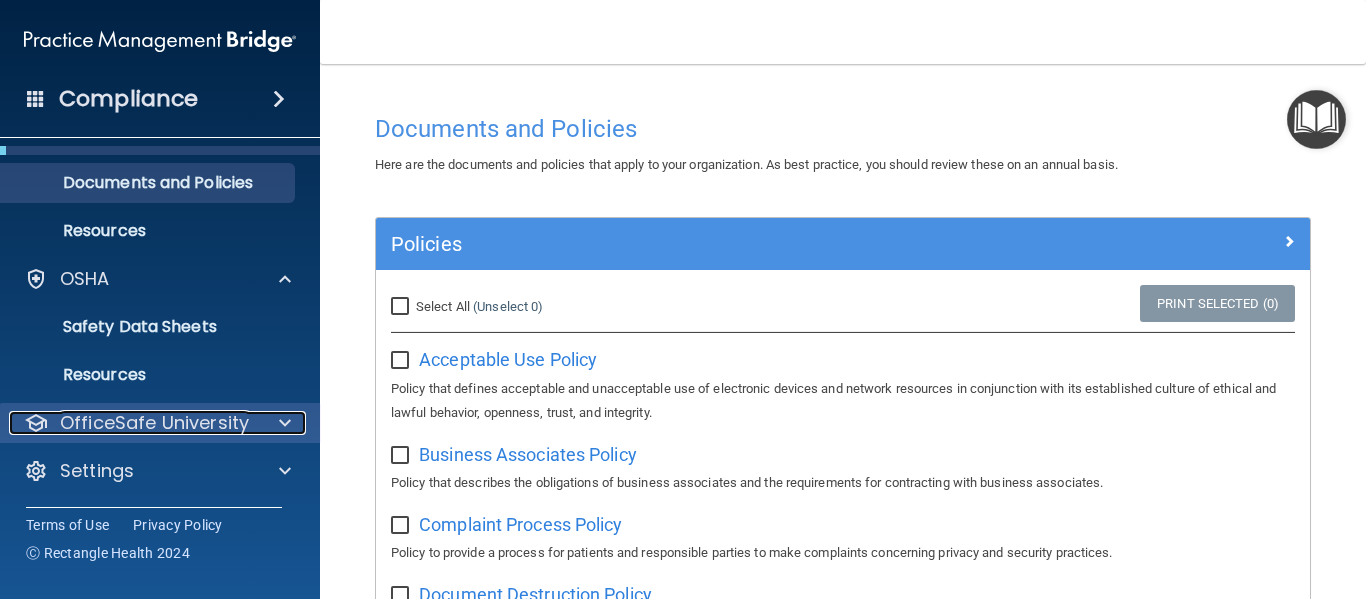 click on "OfficeSafe University" at bounding box center [154, 423] 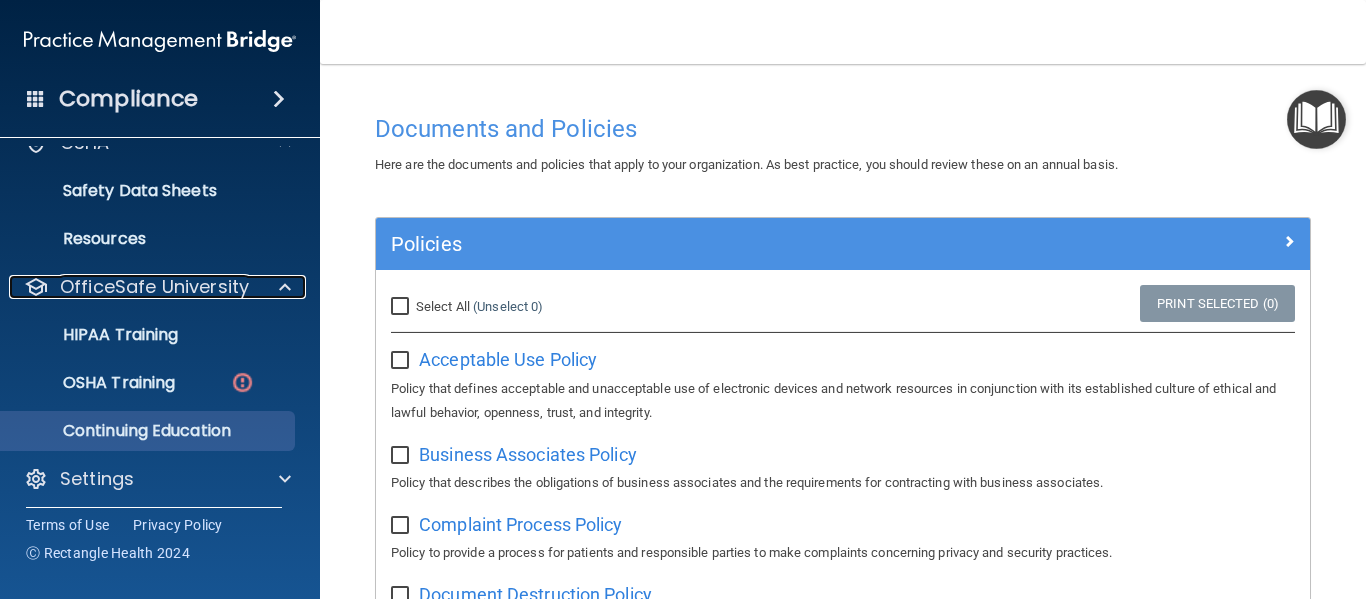 scroll, scrollTop: 183, scrollLeft: 0, axis: vertical 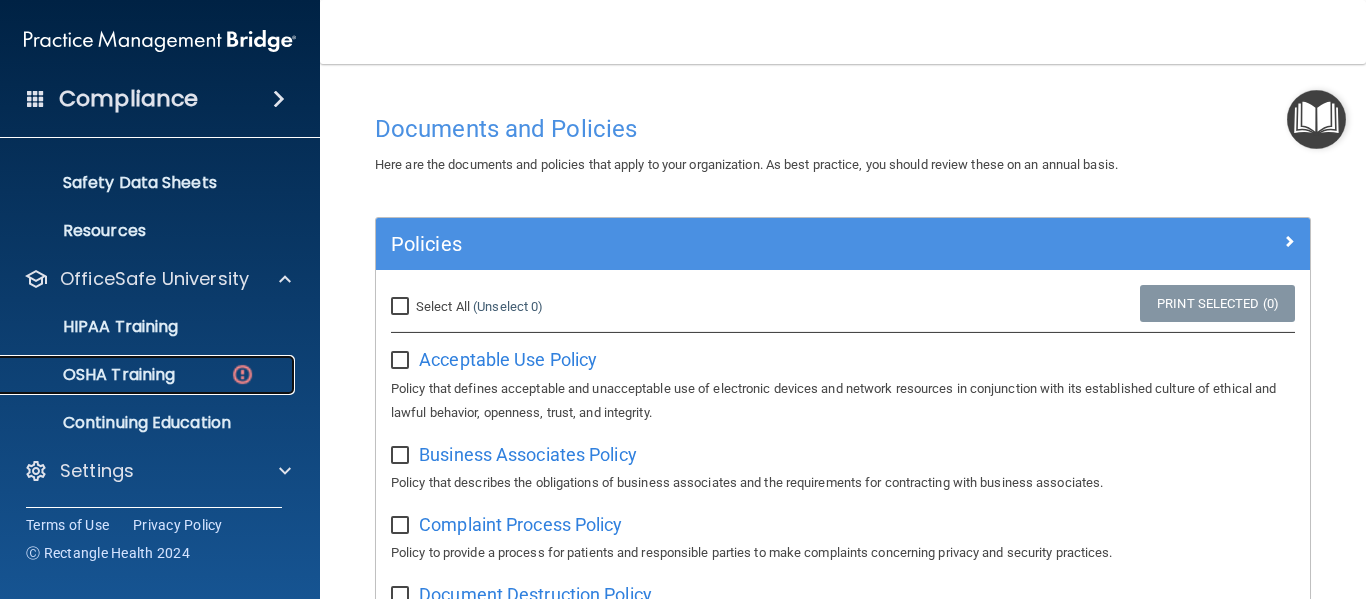 click on "OSHA Training" at bounding box center [94, 375] 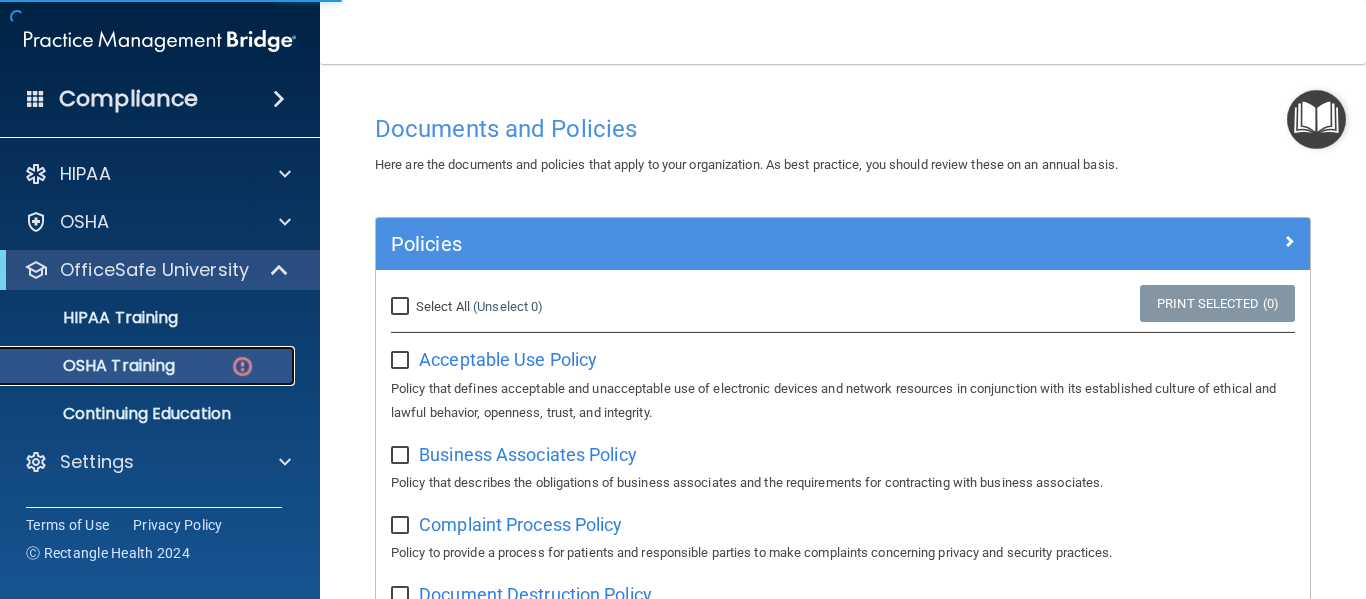 scroll, scrollTop: 0, scrollLeft: 0, axis: both 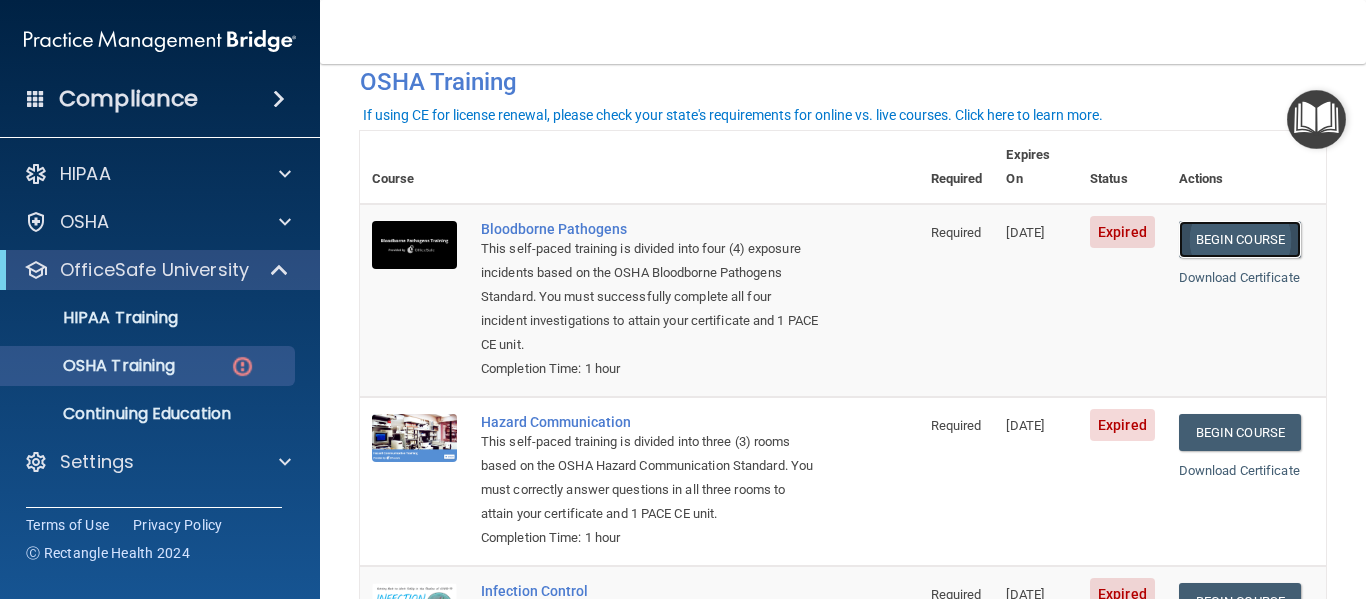 click on "Begin Course" at bounding box center (1240, 239) 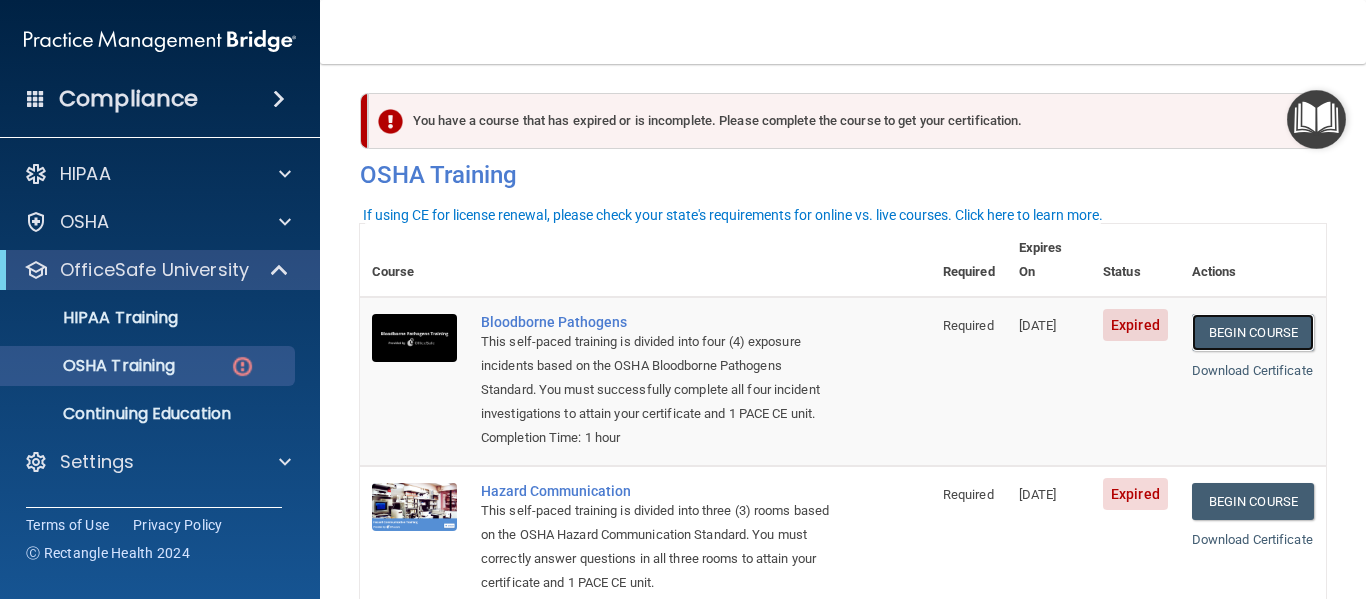 scroll, scrollTop: 0, scrollLeft: 0, axis: both 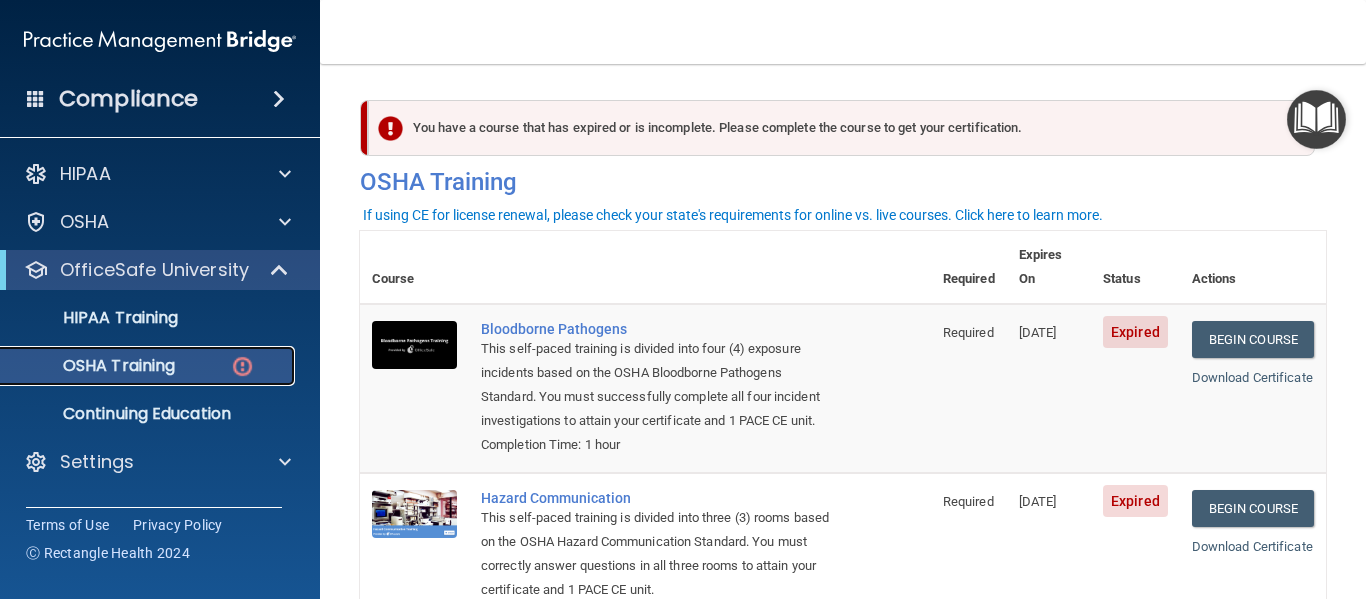 click on "OSHA Training" at bounding box center (94, 366) 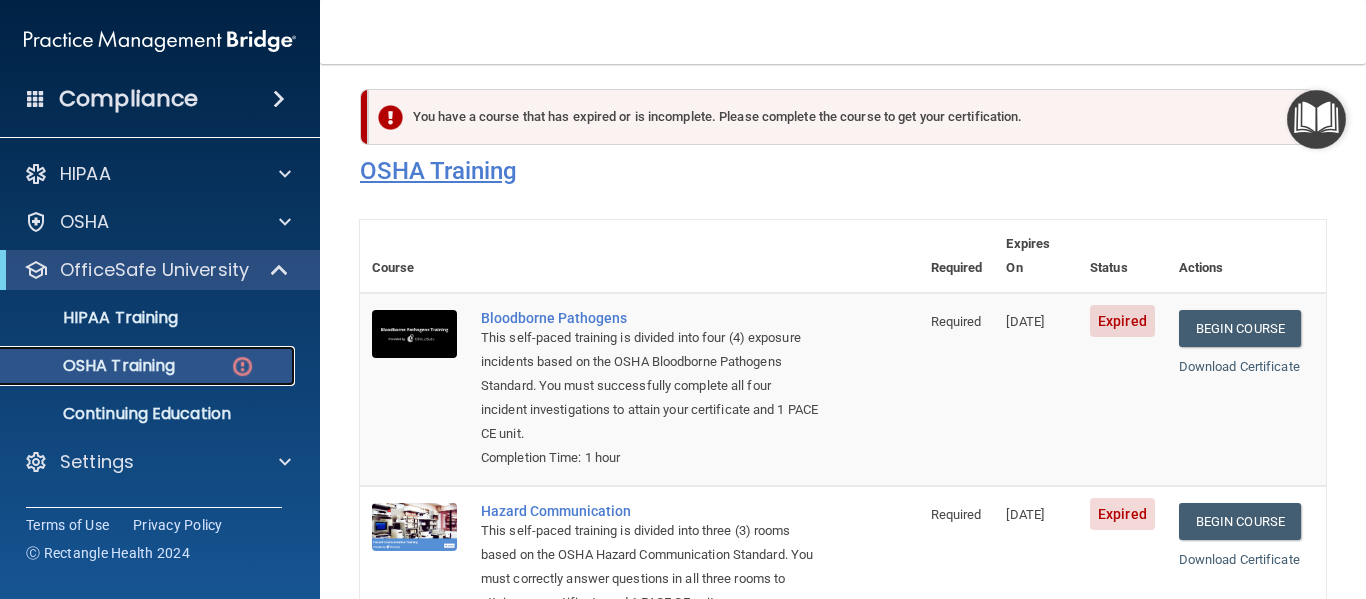 scroll, scrollTop: 0, scrollLeft: 0, axis: both 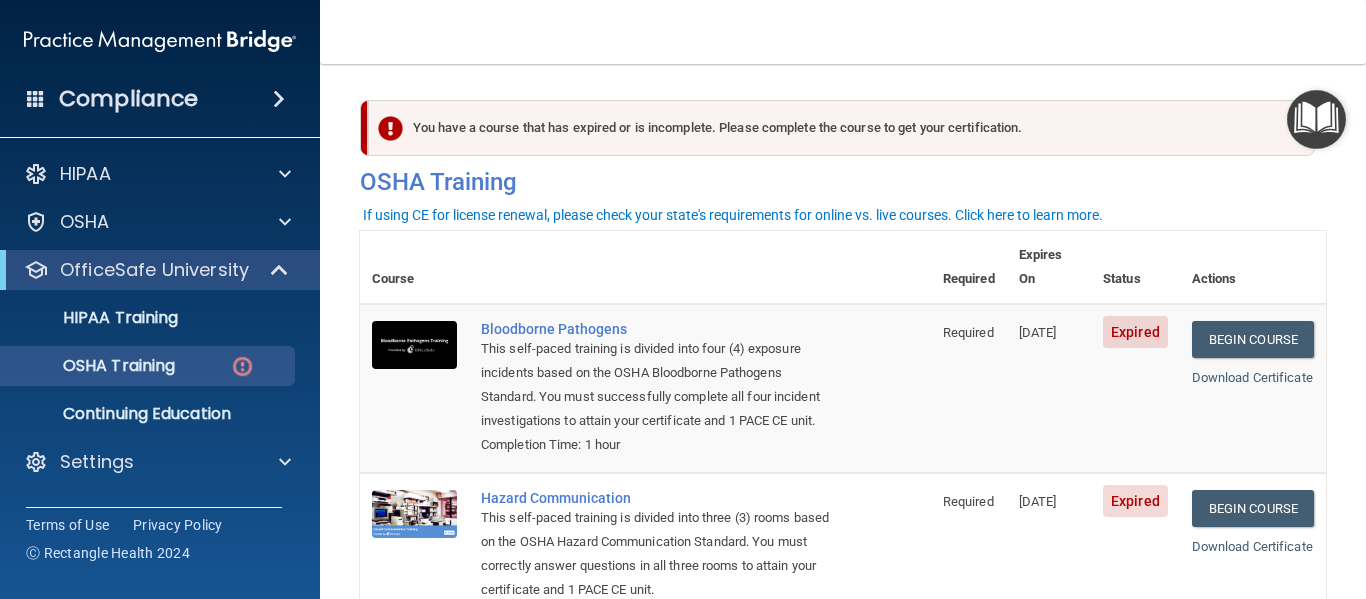 click on "You have a course that has expired or is incomplete. Please complete the course to get your certification." at bounding box center [841, 128] 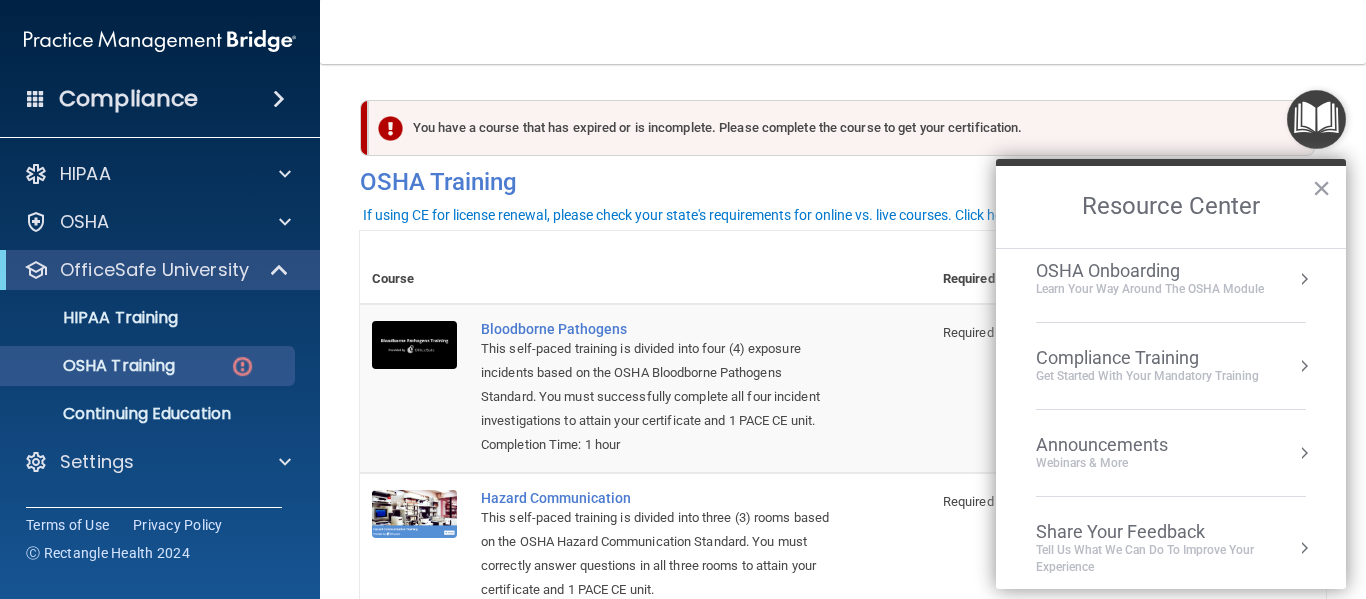 scroll, scrollTop: 112, scrollLeft: 0, axis: vertical 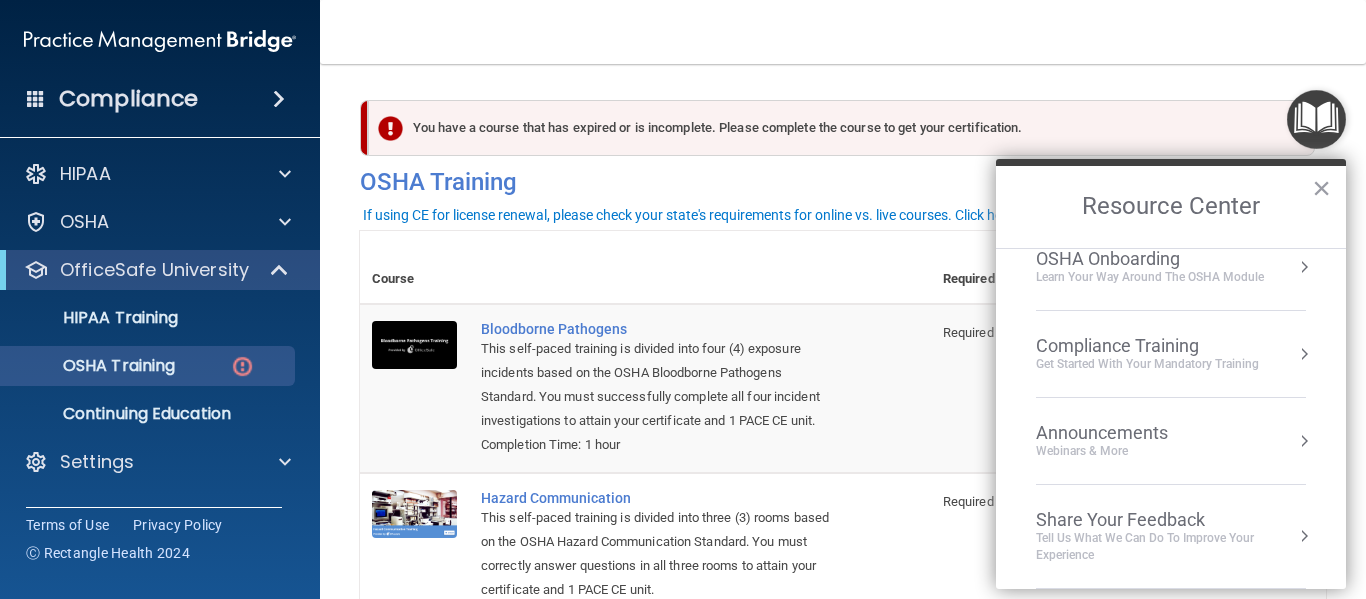 click on "Toggle navigation                                                                                                     Denise Groshek   denise_groshek@hotmail.com                            Manage My Enterprise              Riverhill Dental Associates, S.C.     Manage My Location" at bounding box center (843, 32) 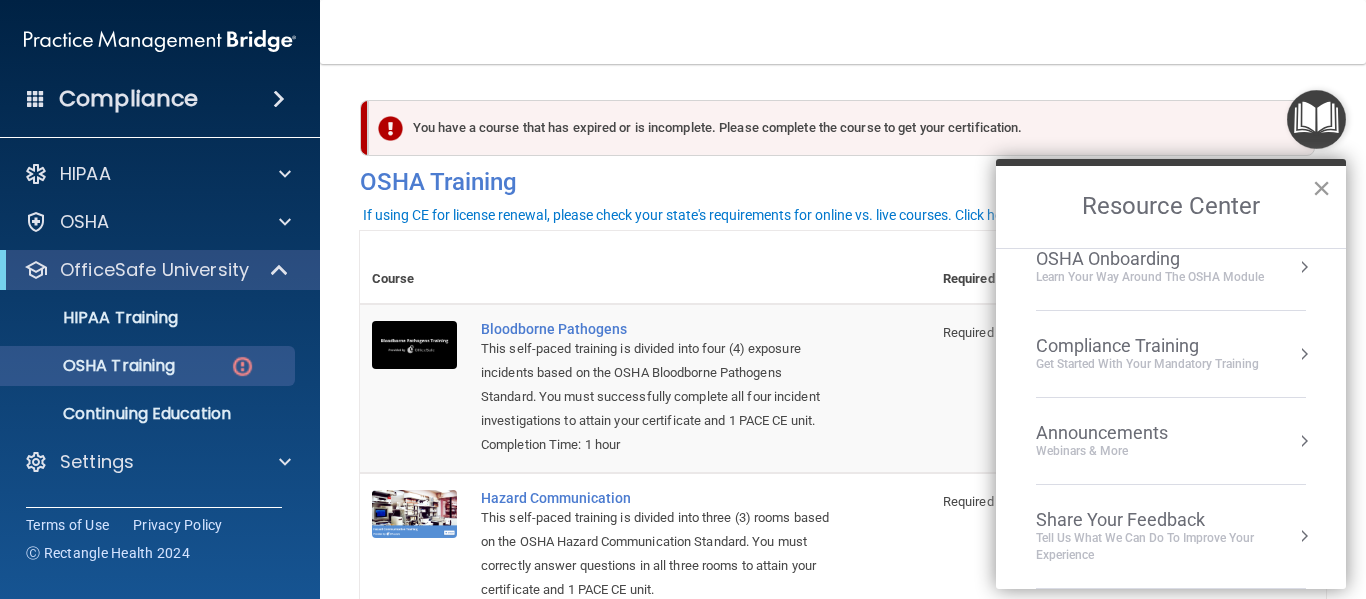 click on "×" at bounding box center (1321, 188) 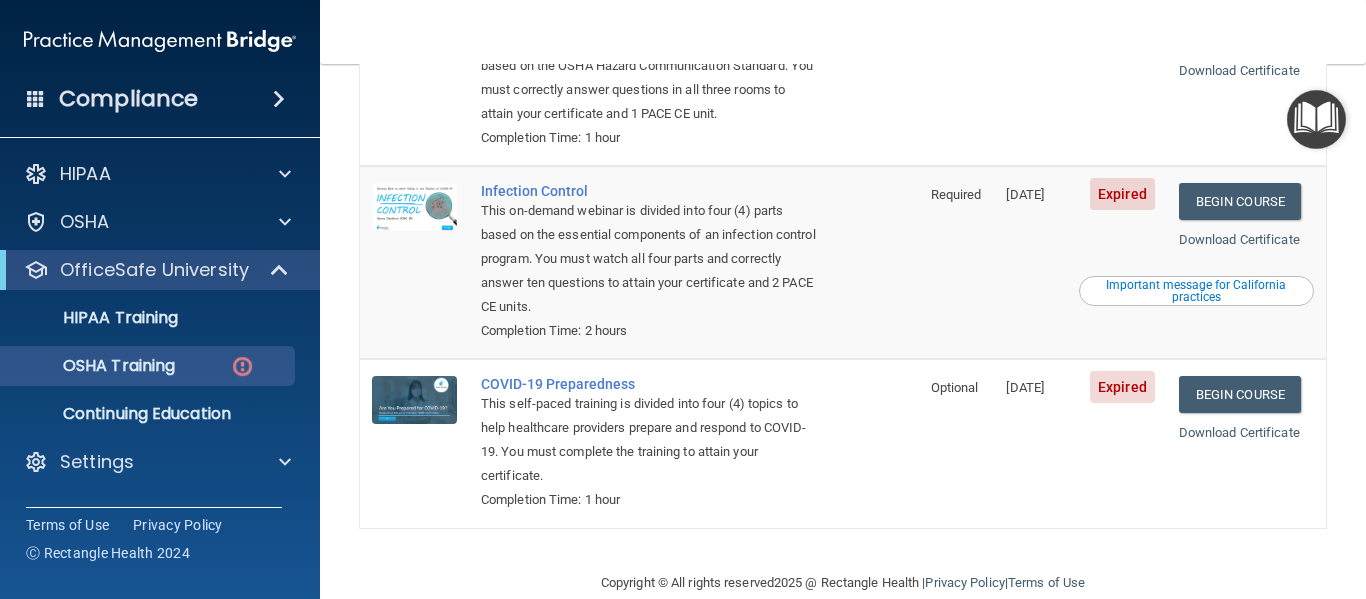 scroll, scrollTop: 537, scrollLeft: 0, axis: vertical 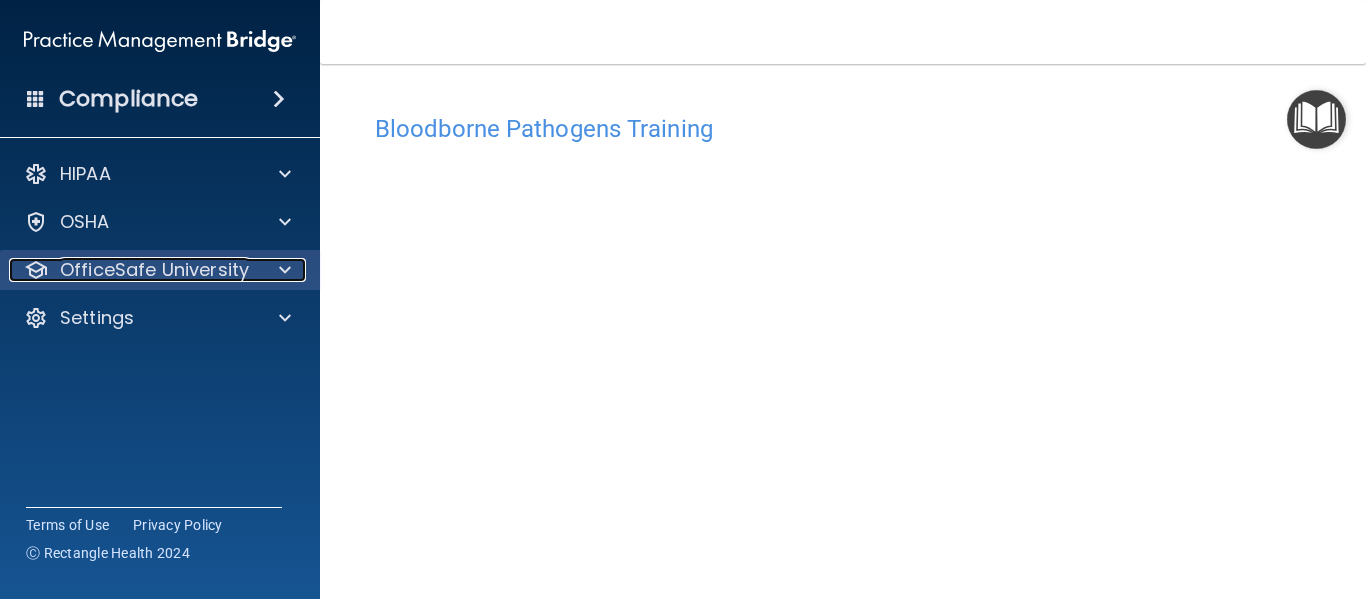 click on "OfficeSafe University" at bounding box center [154, 270] 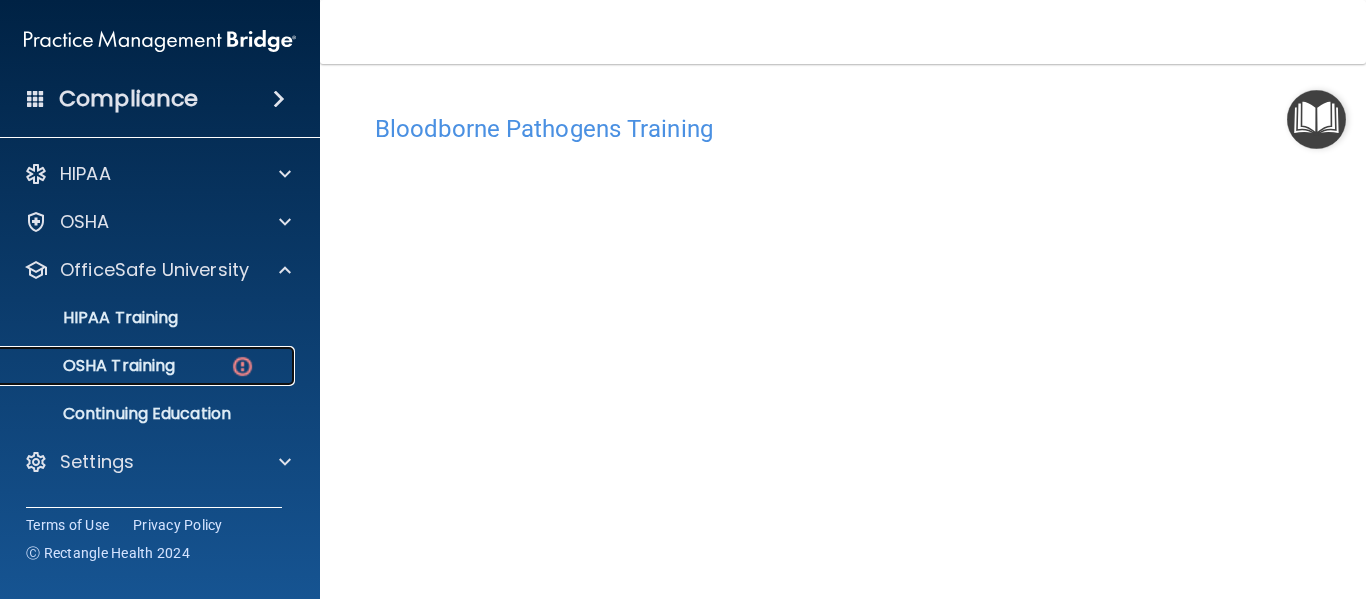 click on "OSHA Training" at bounding box center [94, 366] 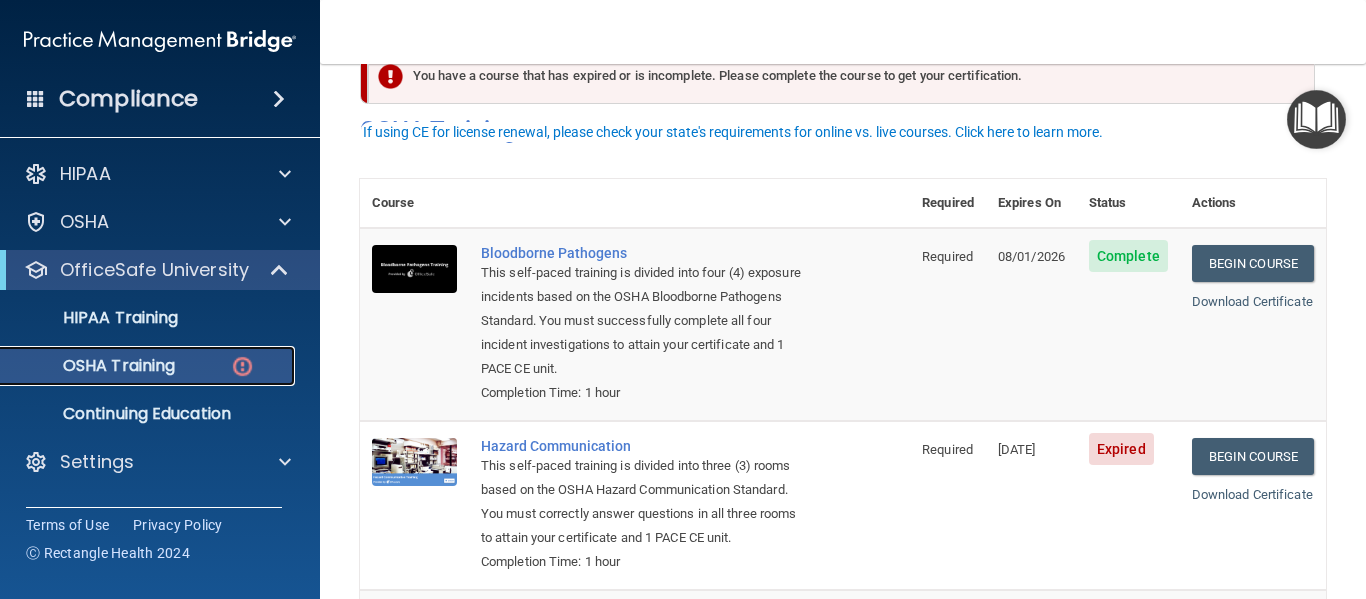 scroll, scrollTop: 200, scrollLeft: 0, axis: vertical 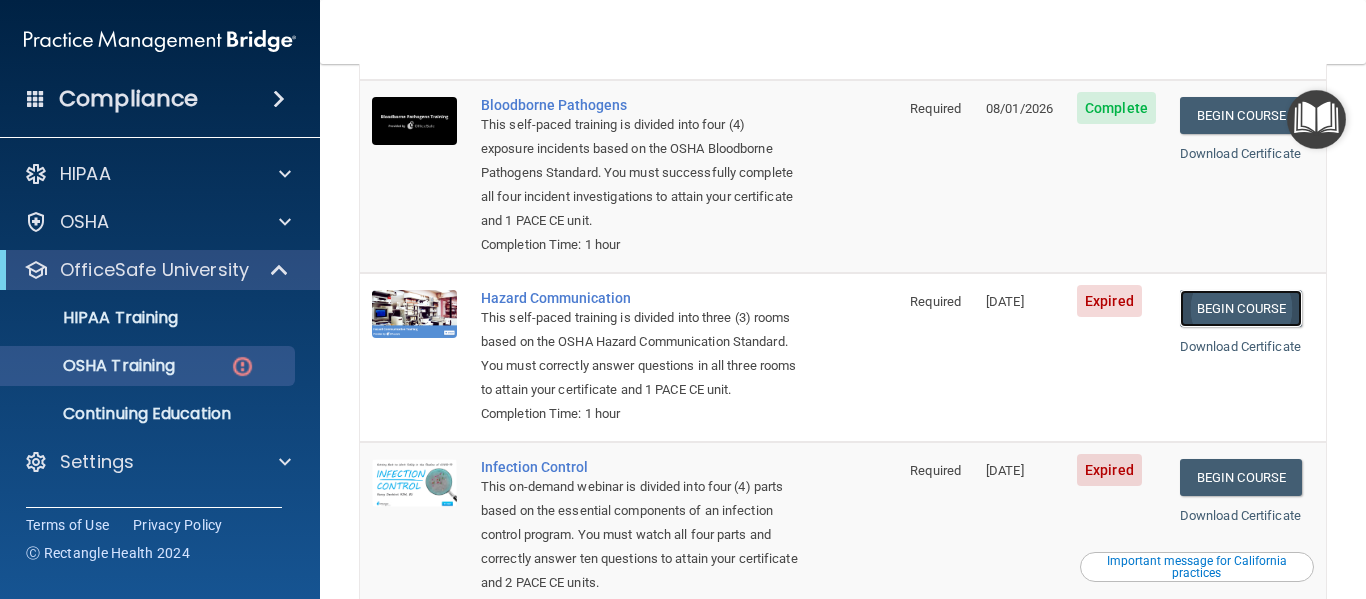 click on "Begin Course" at bounding box center (1241, 308) 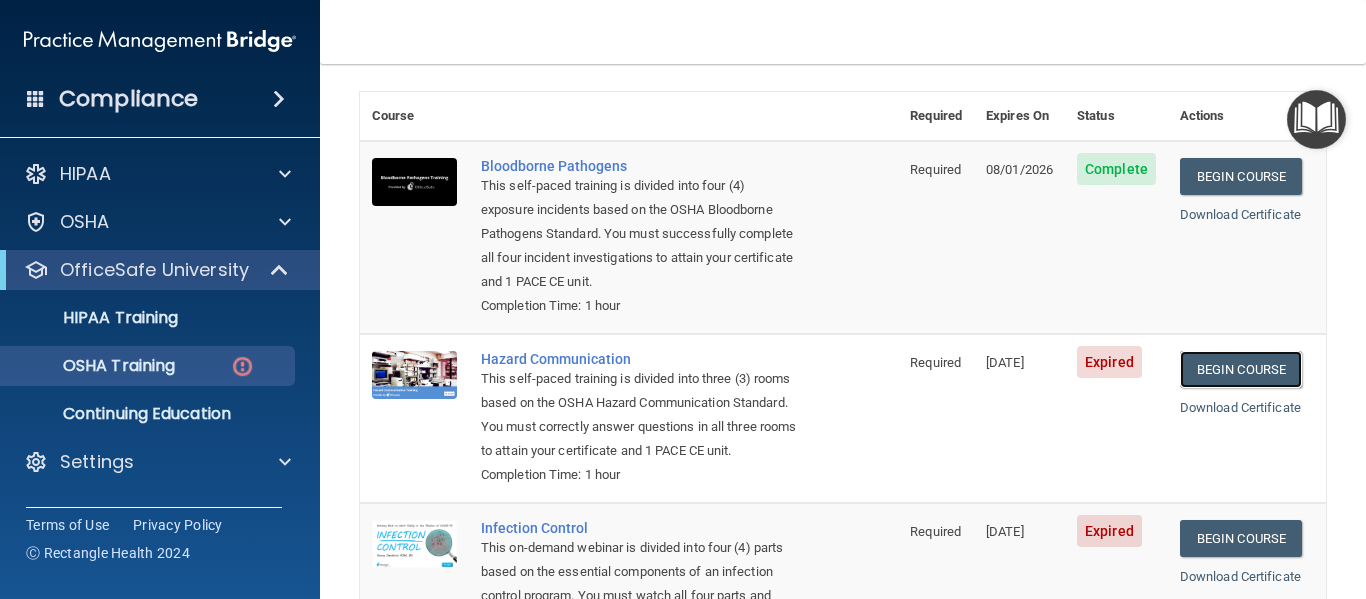 scroll, scrollTop: 0, scrollLeft: 0, axis: both 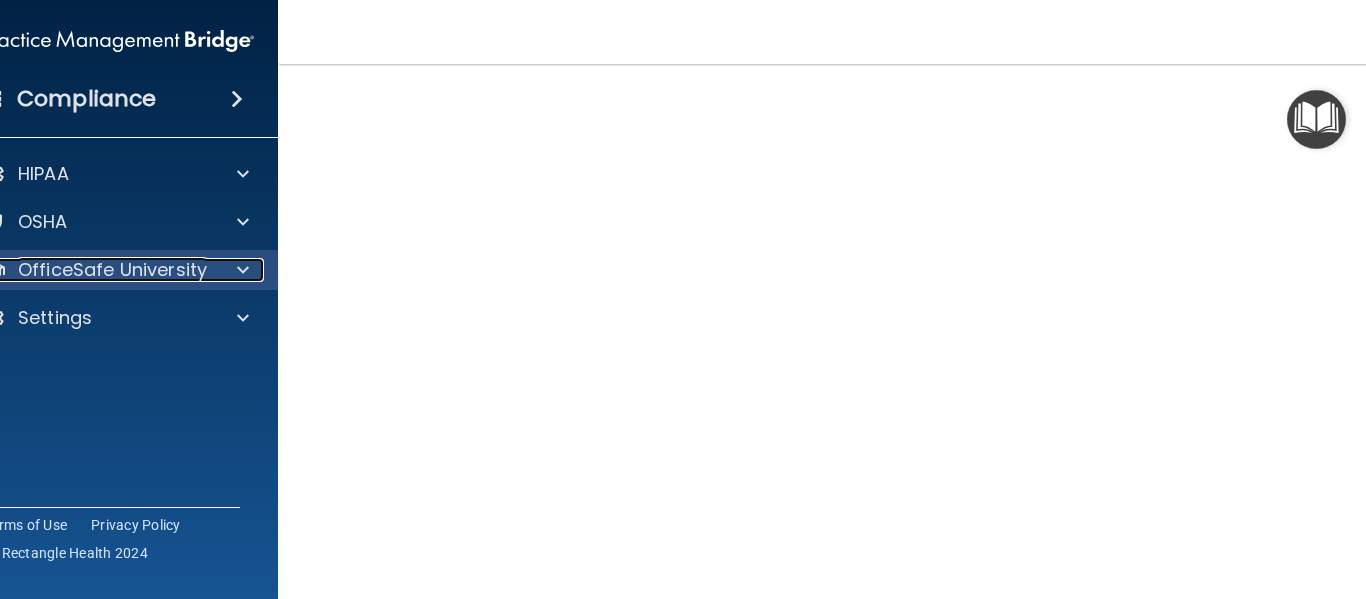 click on "OfficeSafe University" at bounding box center (112, 270) 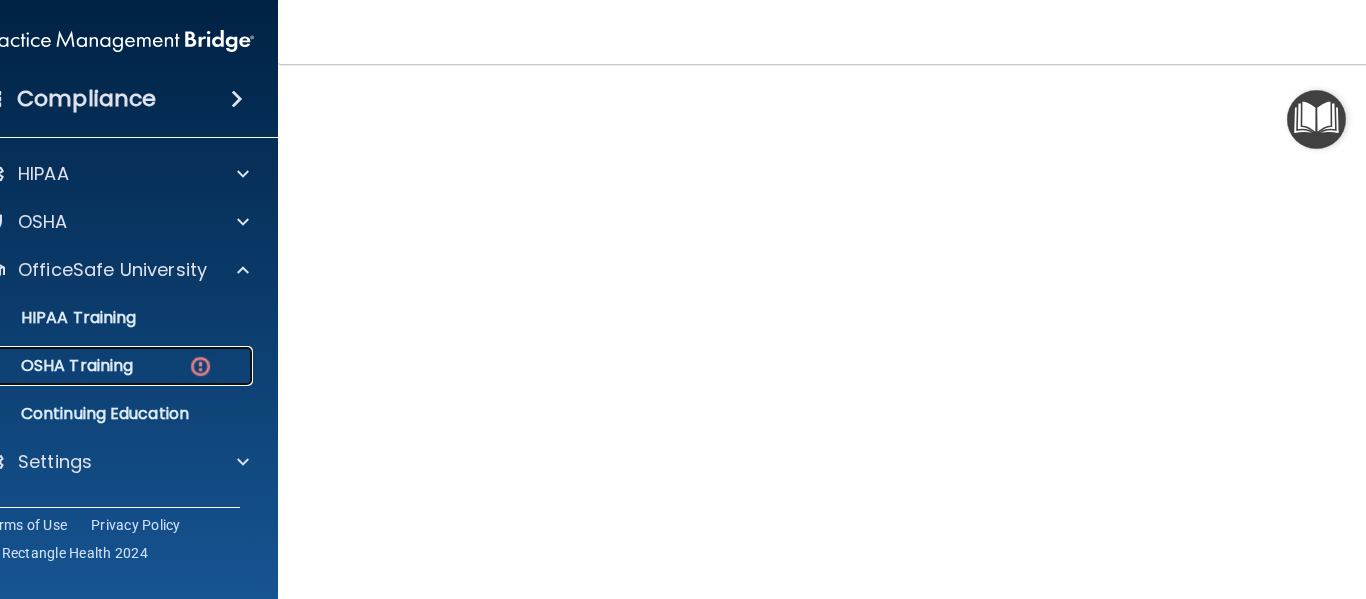 click on "OSHA Training" at bounding box center [52, 366] 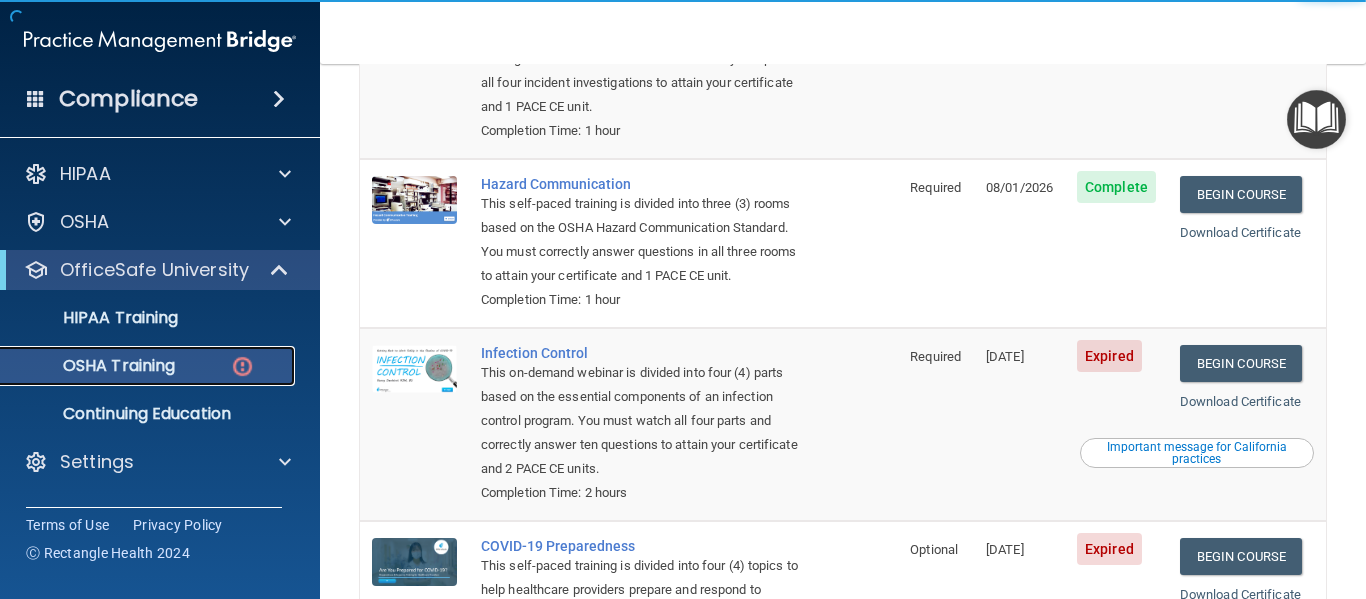 scroll, scrollTop: 326, scrollLeft: 0, axis: vertical 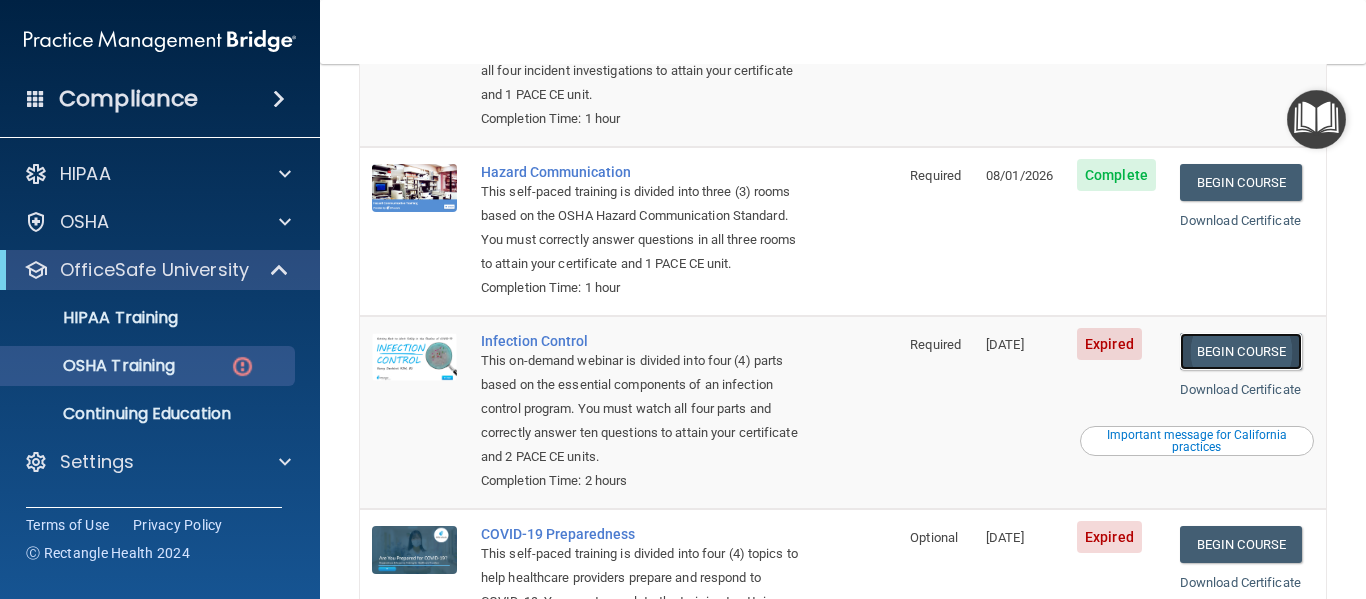 click on "Begin Course" at bounding box center (1241, 351) 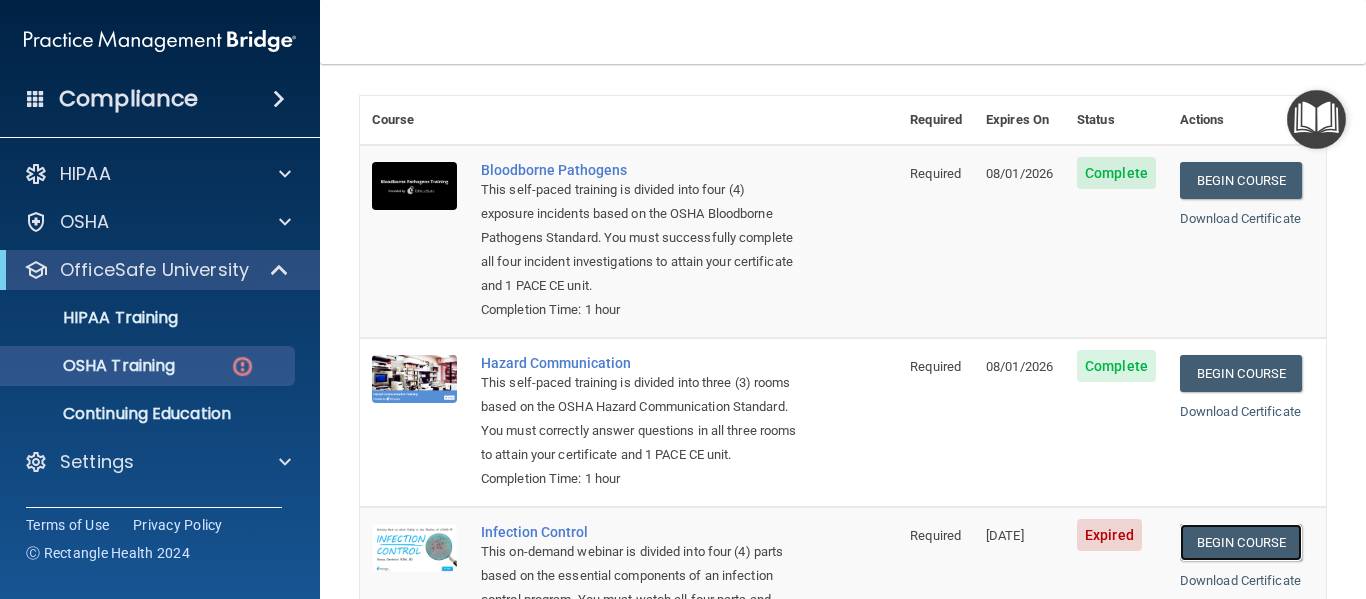 scroll, scrollTop: 0, scrollLeft: 0, axis: both 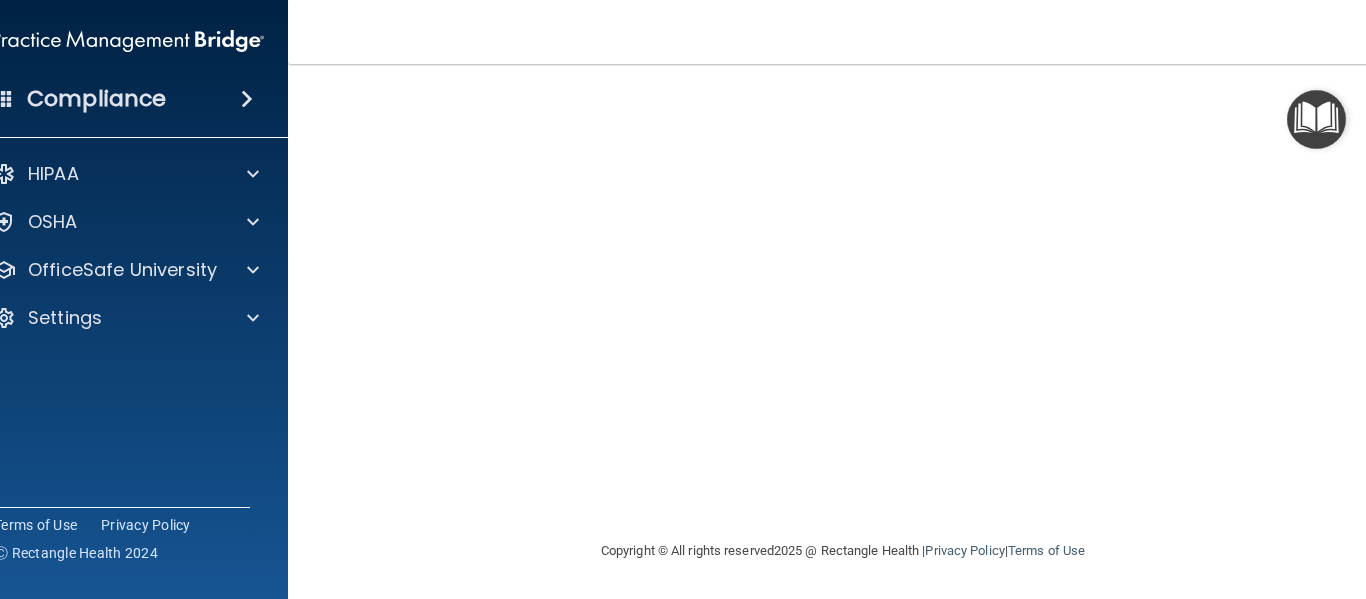 click on "Copyright © All rights reserved  2025 @ Rectangle Health |  Privacy Policy  |  Terms of Use" at bounding box center [843, 551] 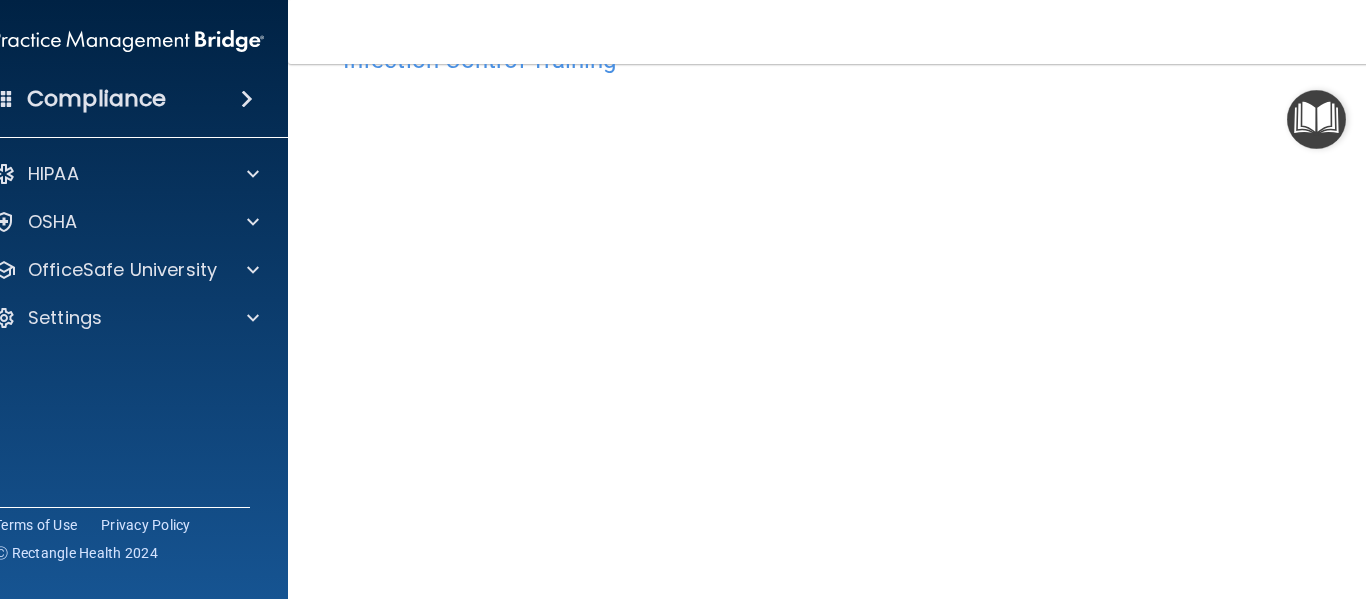 scroll, scrollTop: 100, scrollLeft: 0, axis: vertical 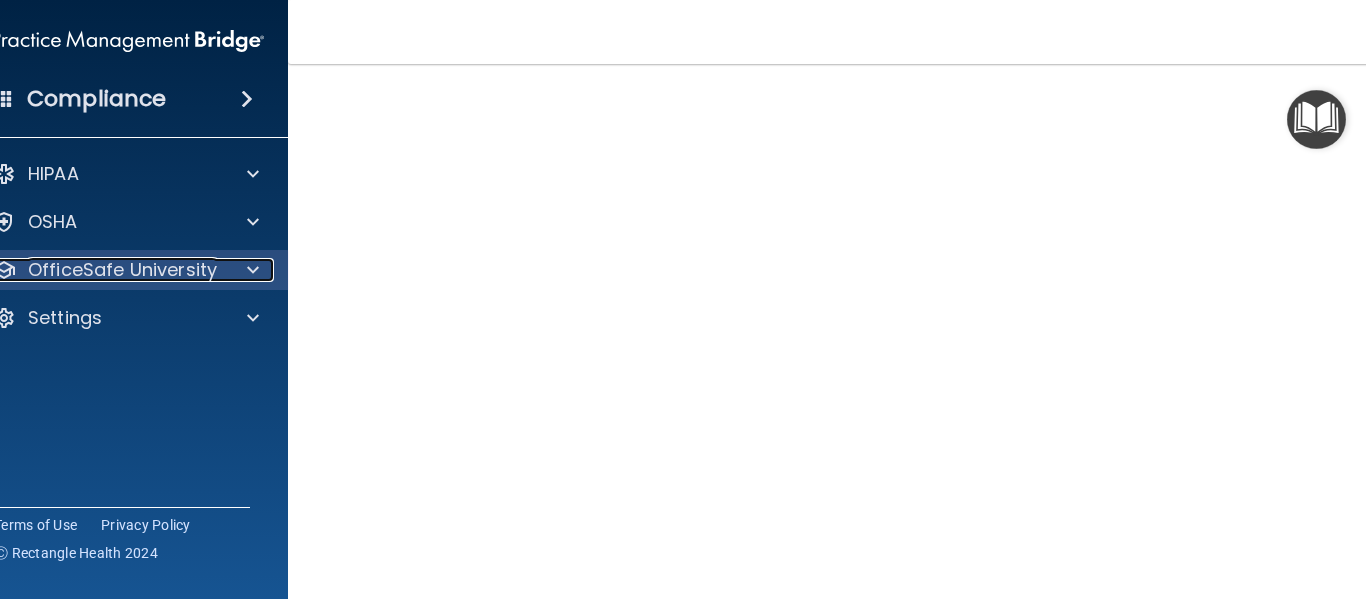 click on "OfficeSafe University" at bounding box center [122, 270] 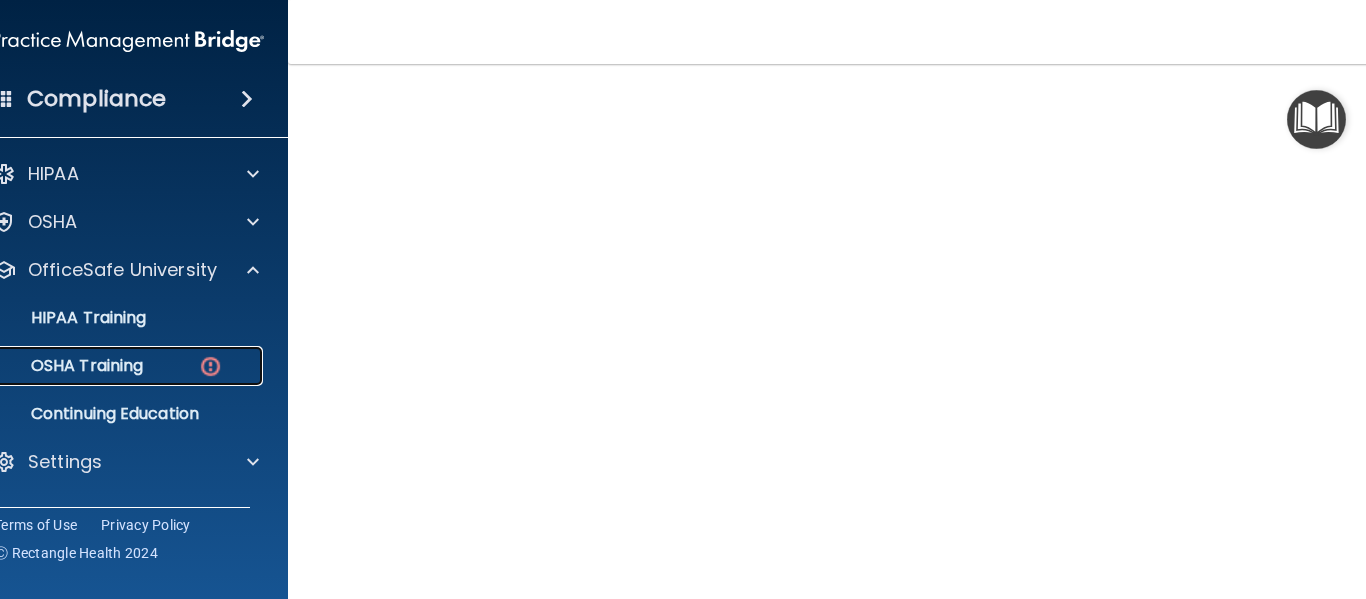 click on "OSHA Training" at bounding box center [117, 366] 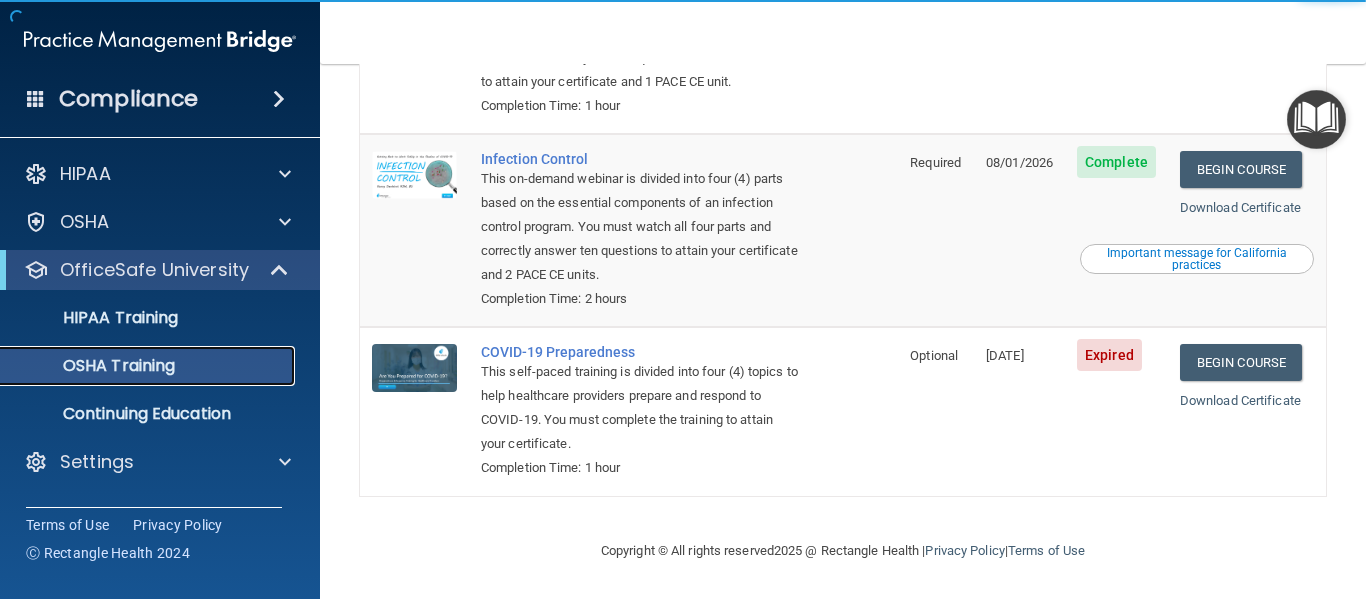 scroll, scrollTop: 481, scrollLeft: 0, axis: vertical 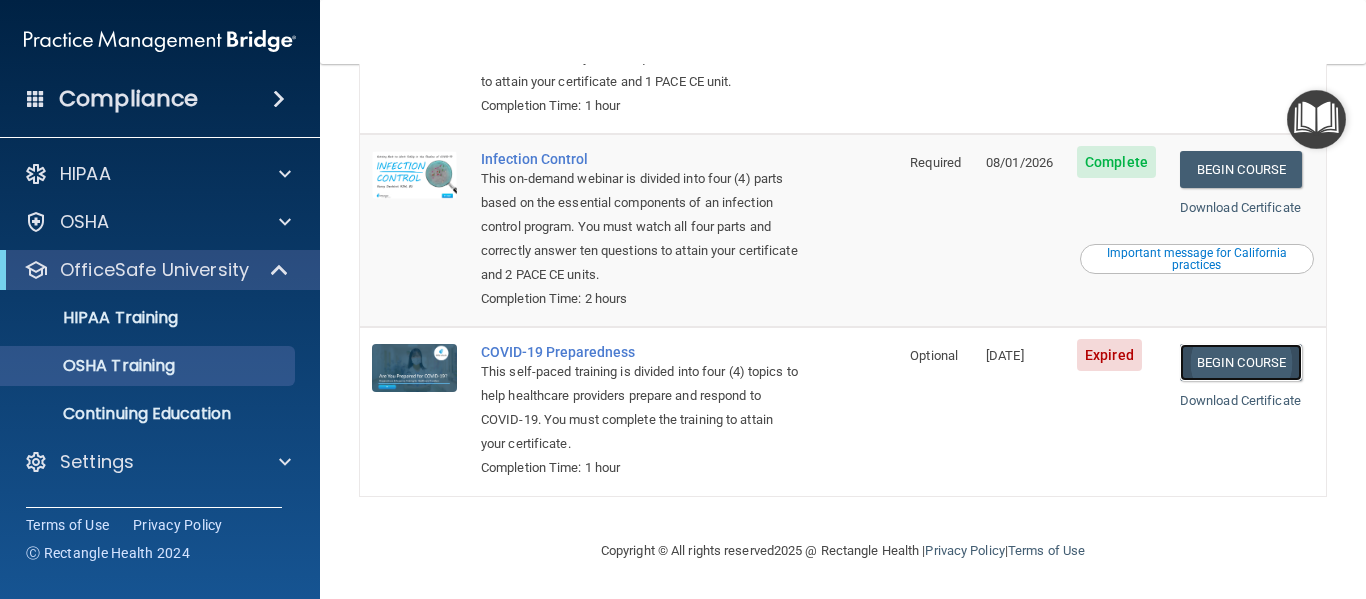 click on "Begin Course" at bounding box center (1241, 362) 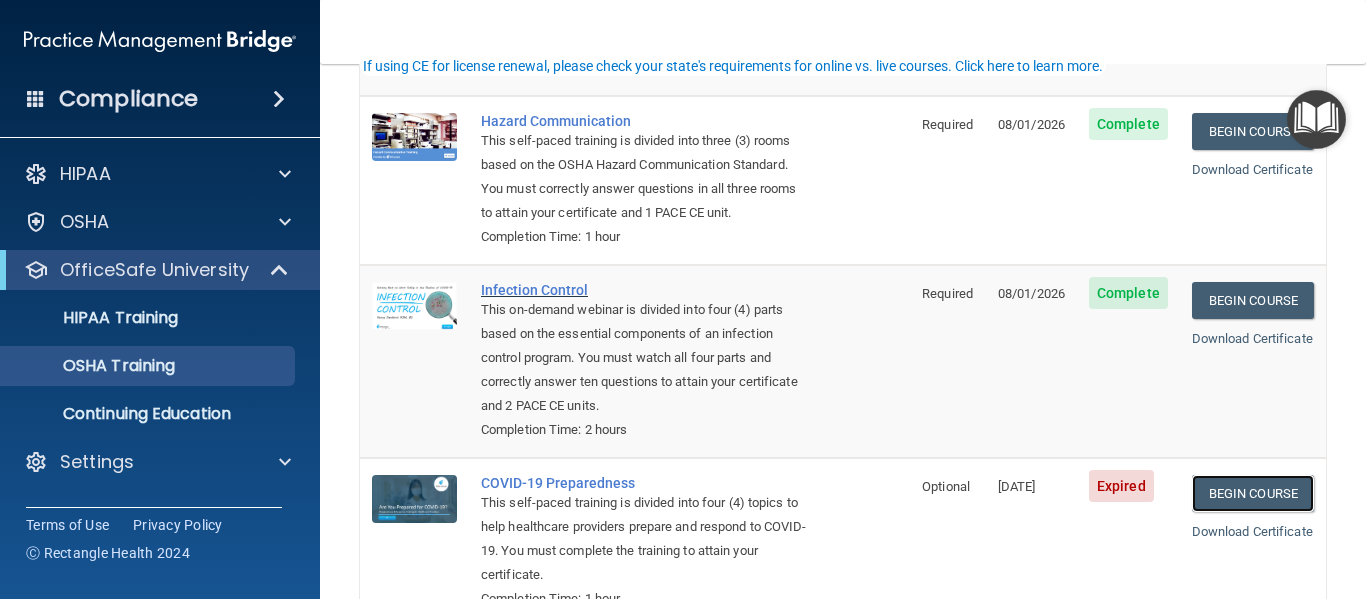 scroll, scrollTop: 400, scrollLeft: 0, axis: vertical 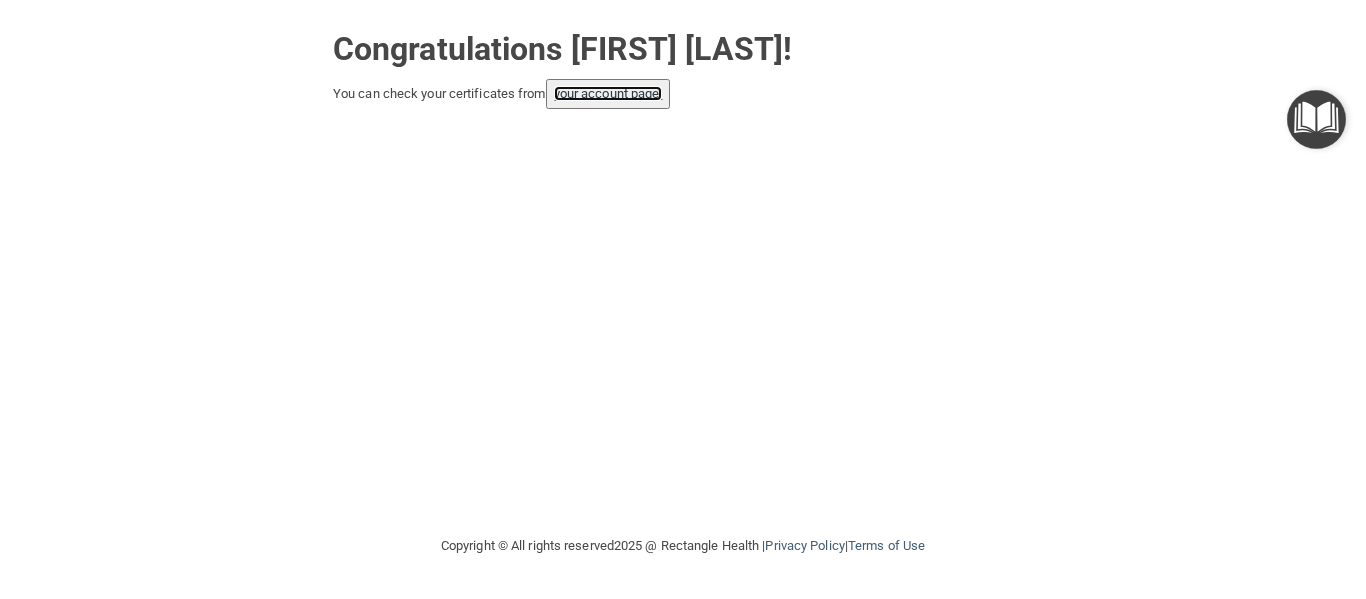 drag, startPoint x: 619, startPoint y: 94, endPoint x: 635, endPoint y: 88, distance: 17.088007 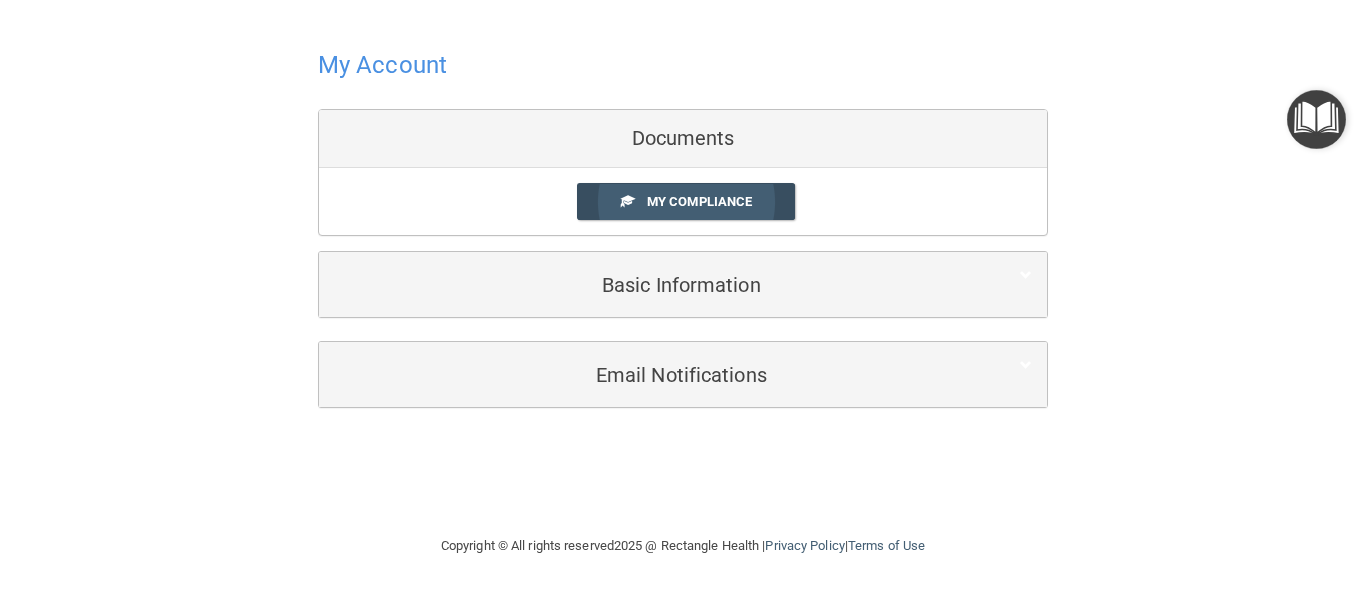 click on "My Compliance" at bounding box center (699, 201) 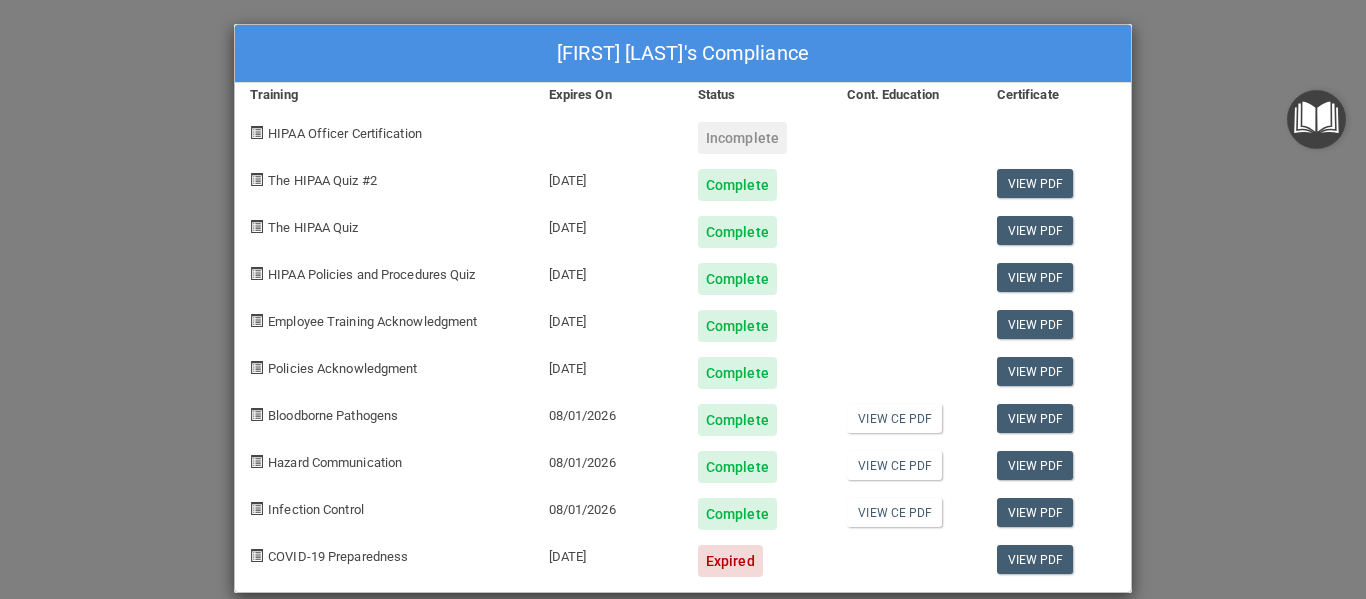 scroll, scrollTop: 0, scrollLeft: 0, axis: both 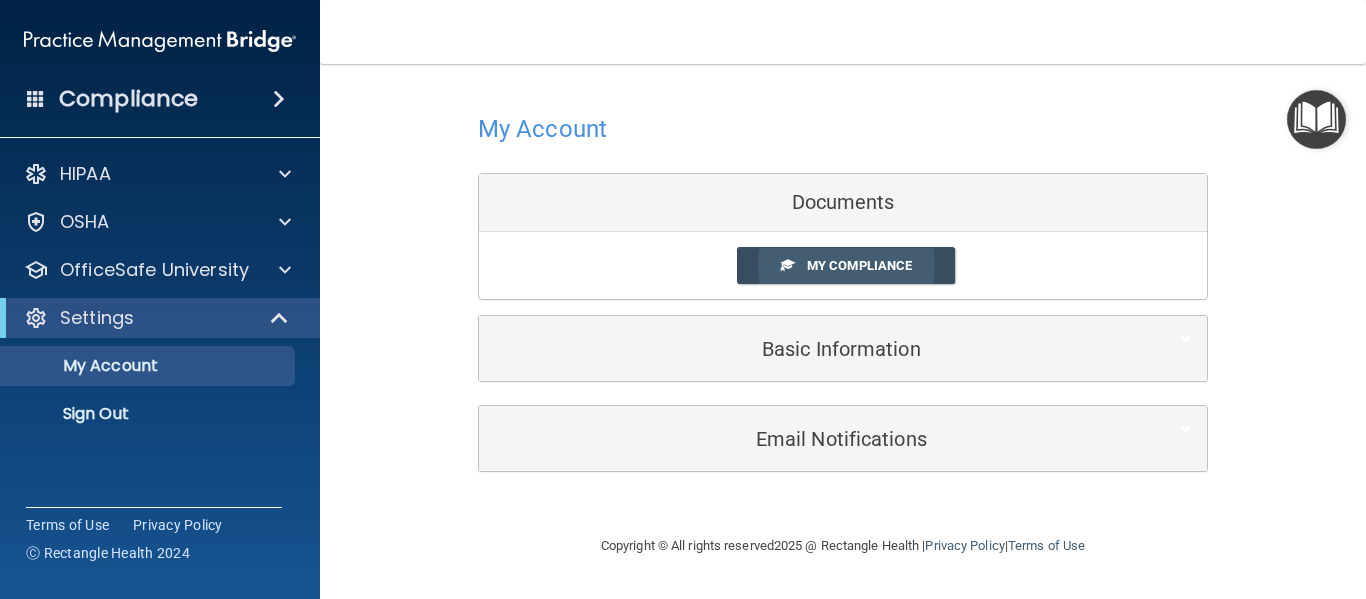 click on "My Compliance" at bounding box center (859, 265) 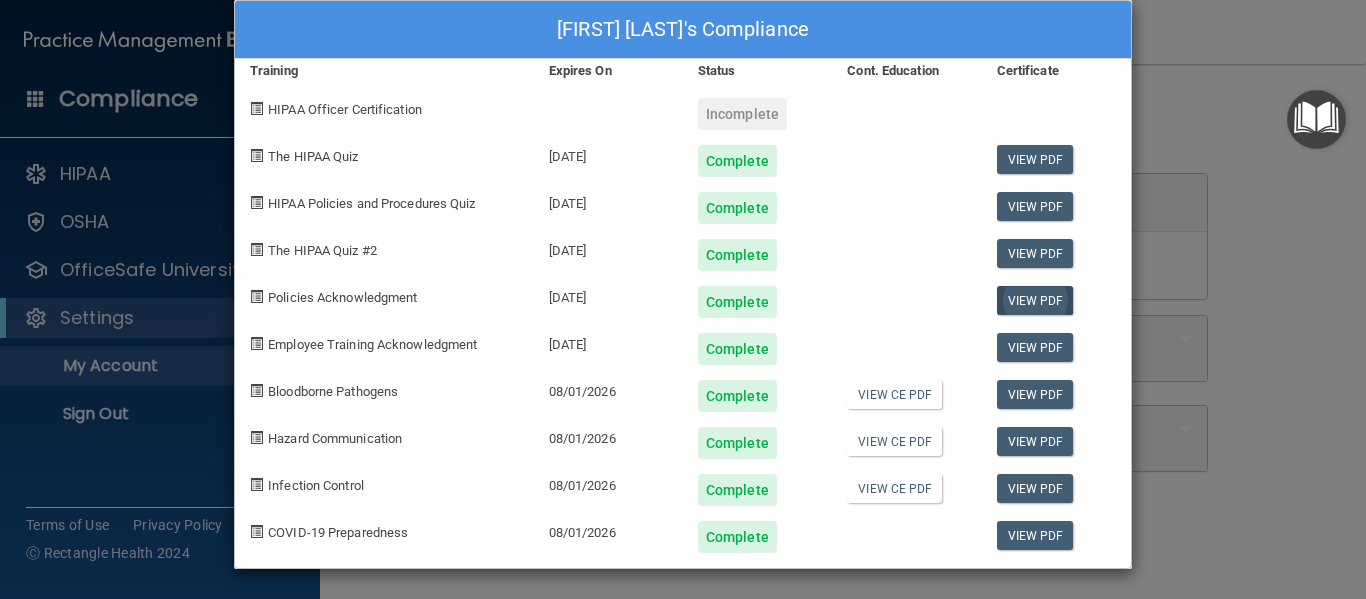 scroll, scrollTop: 32, scrollLeft: 0, axis: vertical 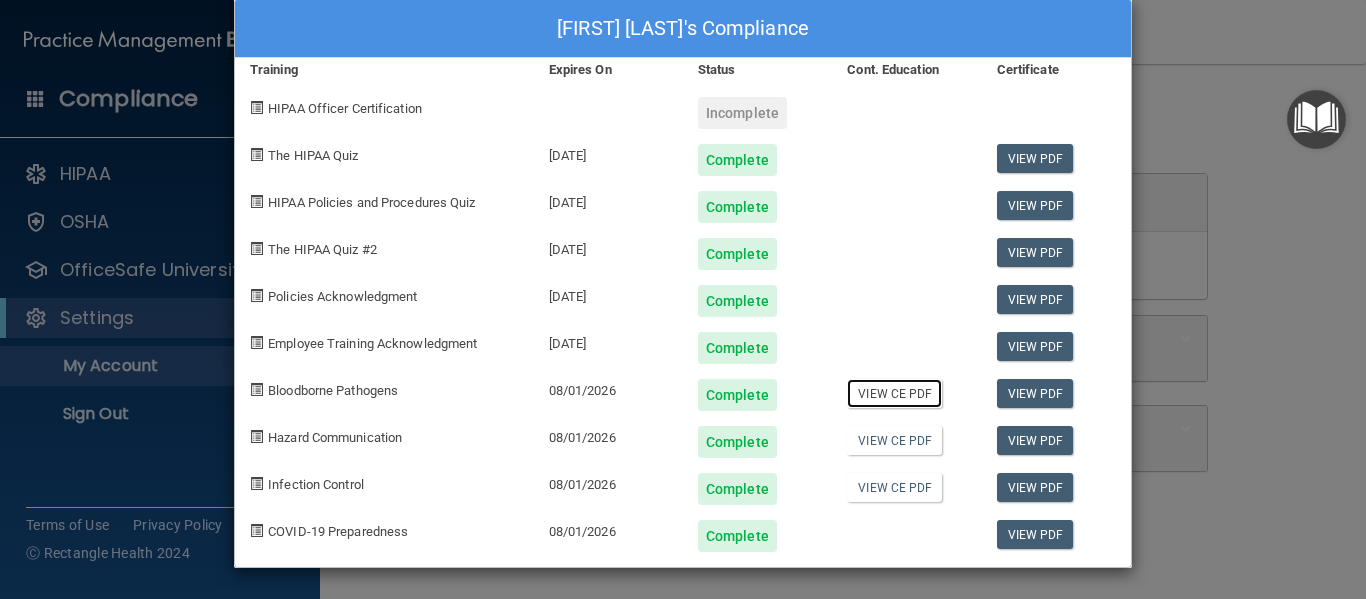 click on "View CE PDF" at bounding box center [894, 393] 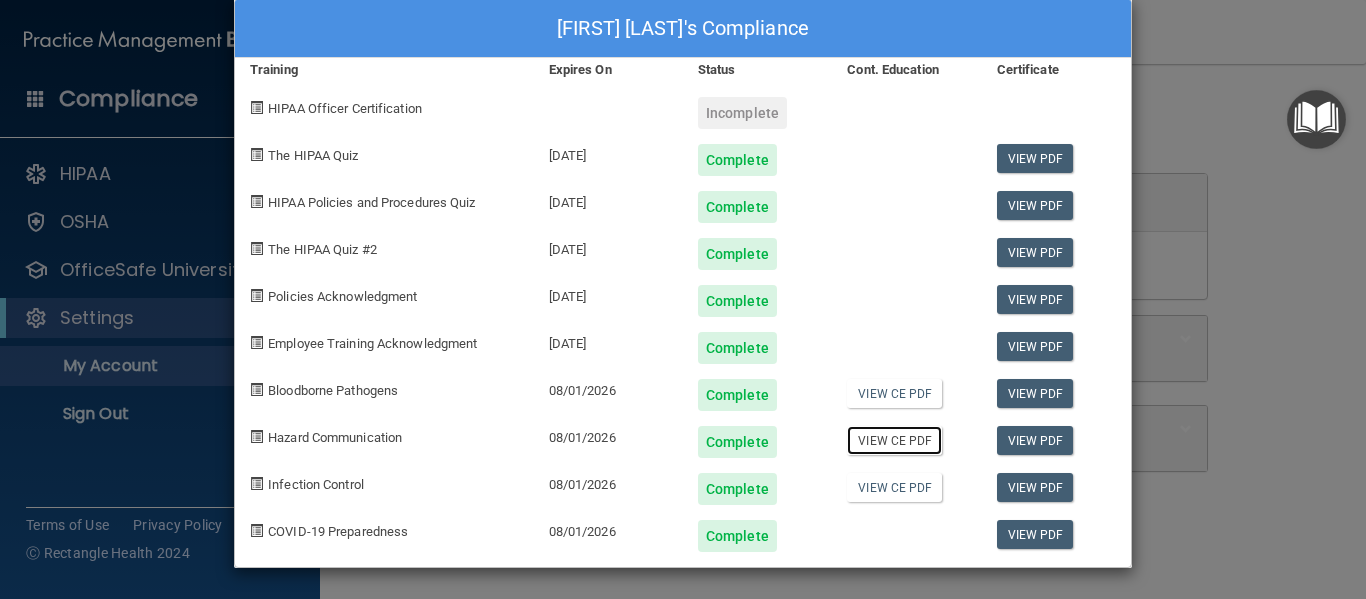 click on "View CE PDF" at bounding box center (894, 440) 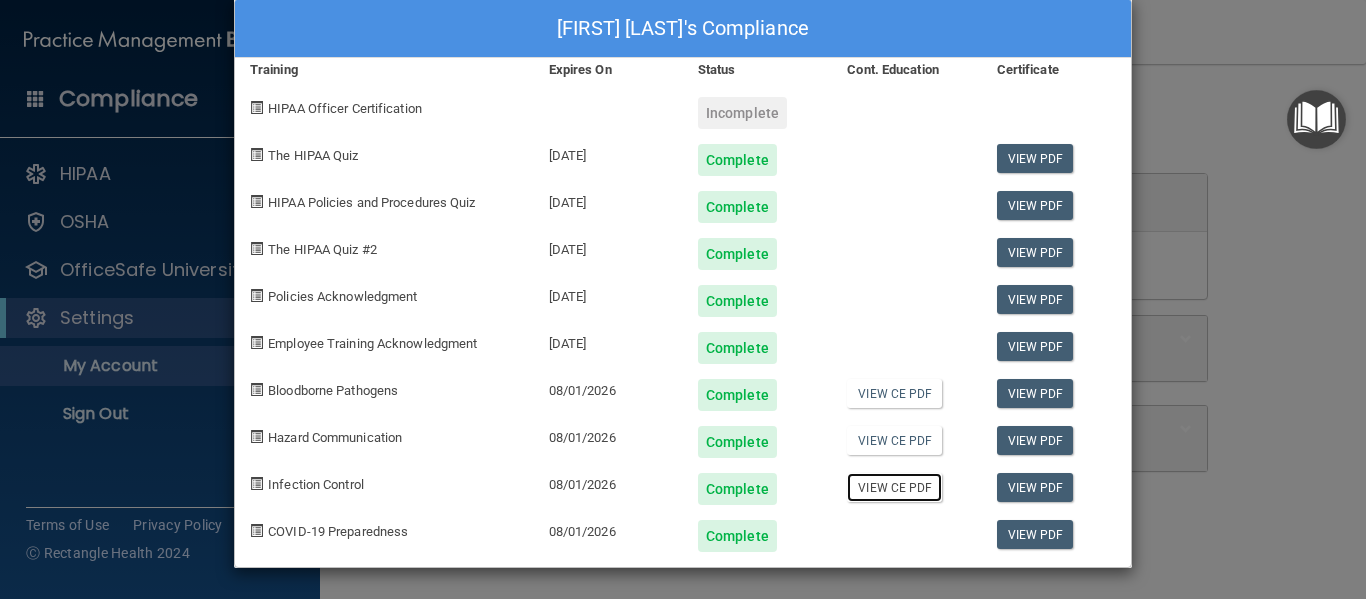 click on "View CE PDF" at bounding box center [894, 487] 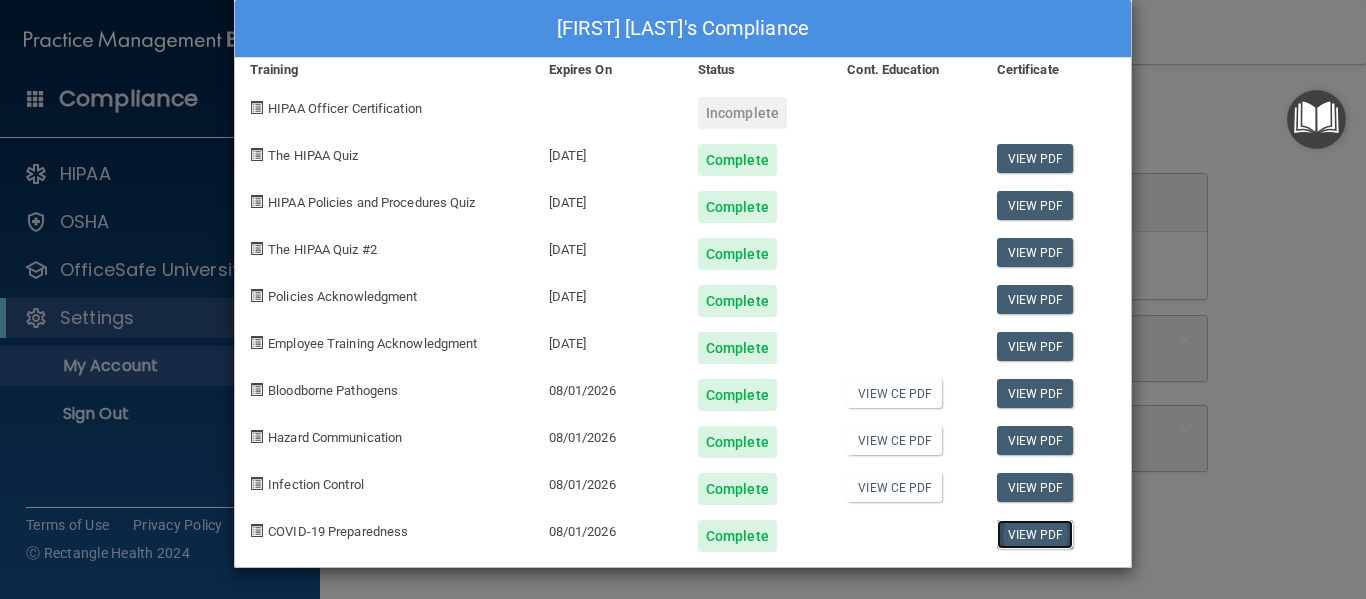 click on "View PDF" at bounding box center [1035, 534] 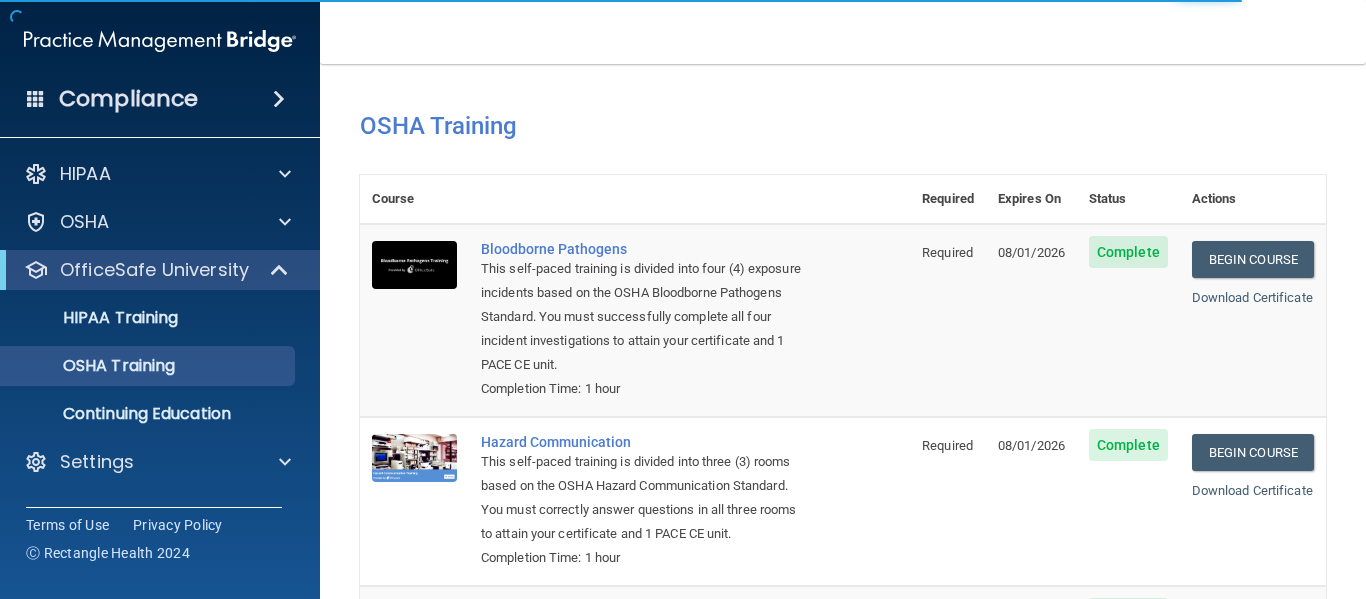 scroll, scrollTop: 0, scrollLeft: 0, axis: both 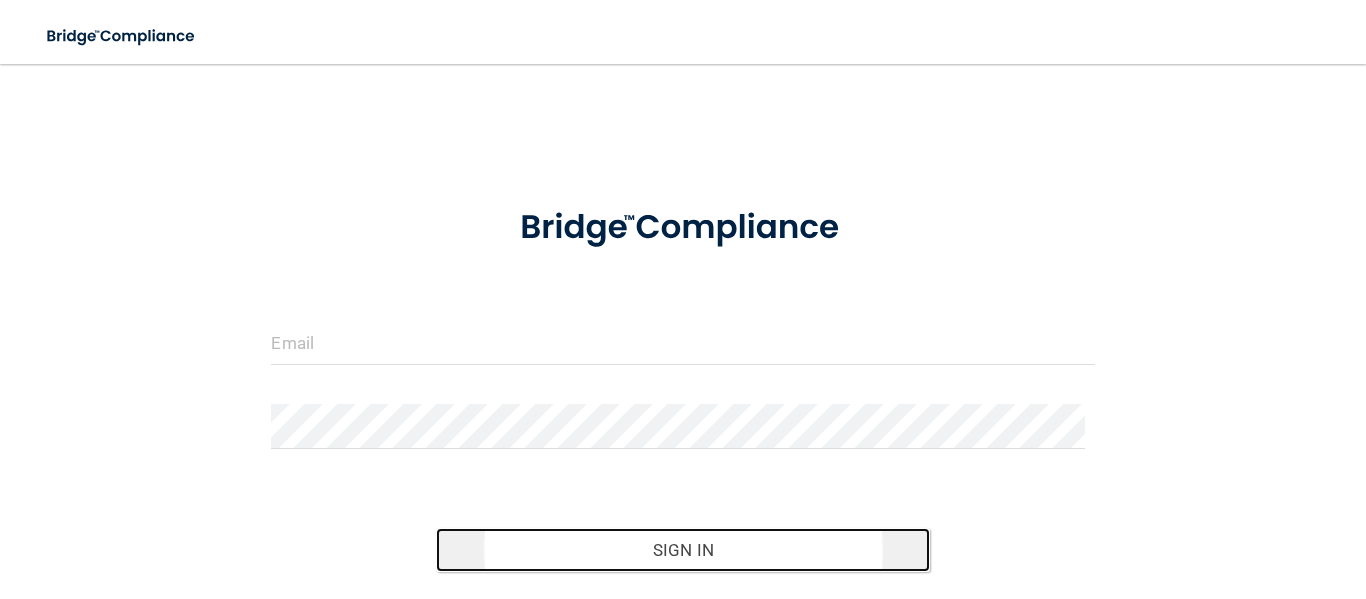 click on "Sign In" at bounding box center [683, 550] 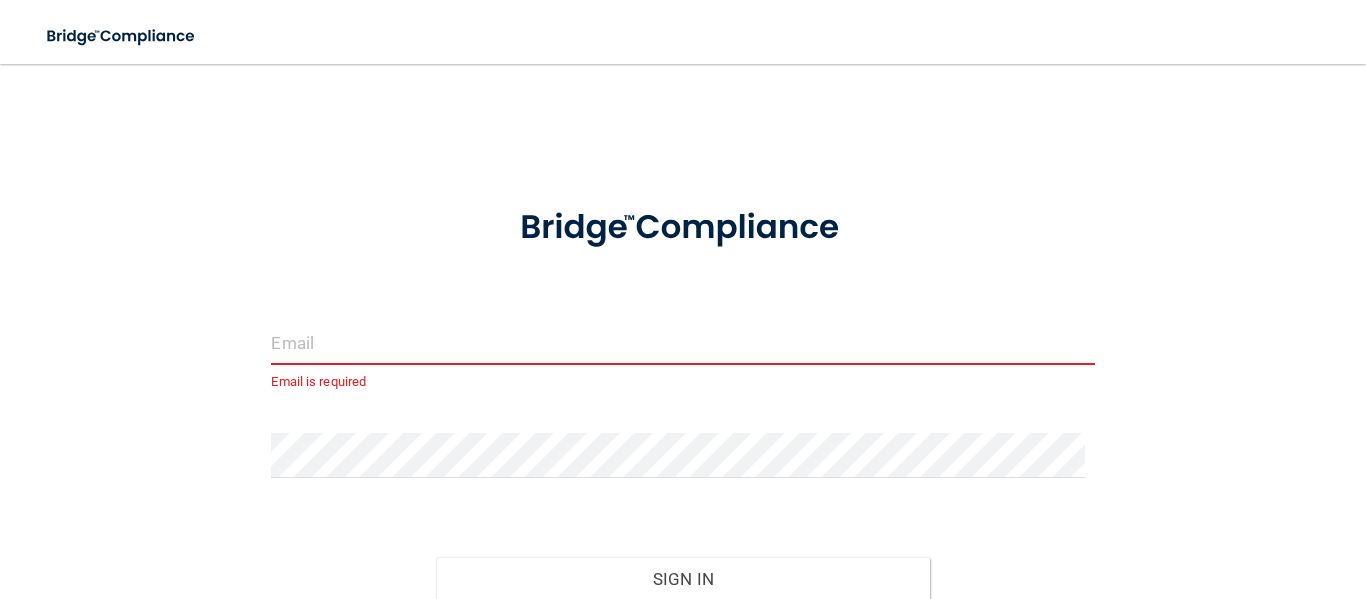 drag, startPoint x: 315, startPoint y: 341, endPoint x: 338, endPoint y: 344, distance: 23.194826 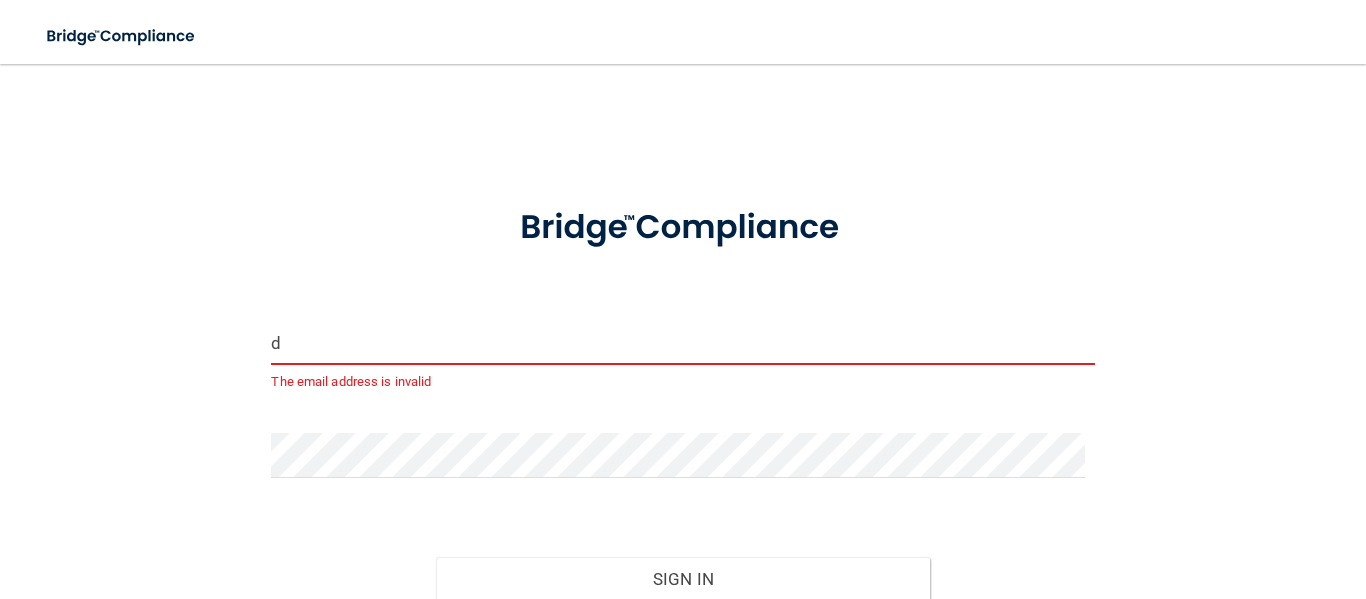 type on "[EMAIL]" 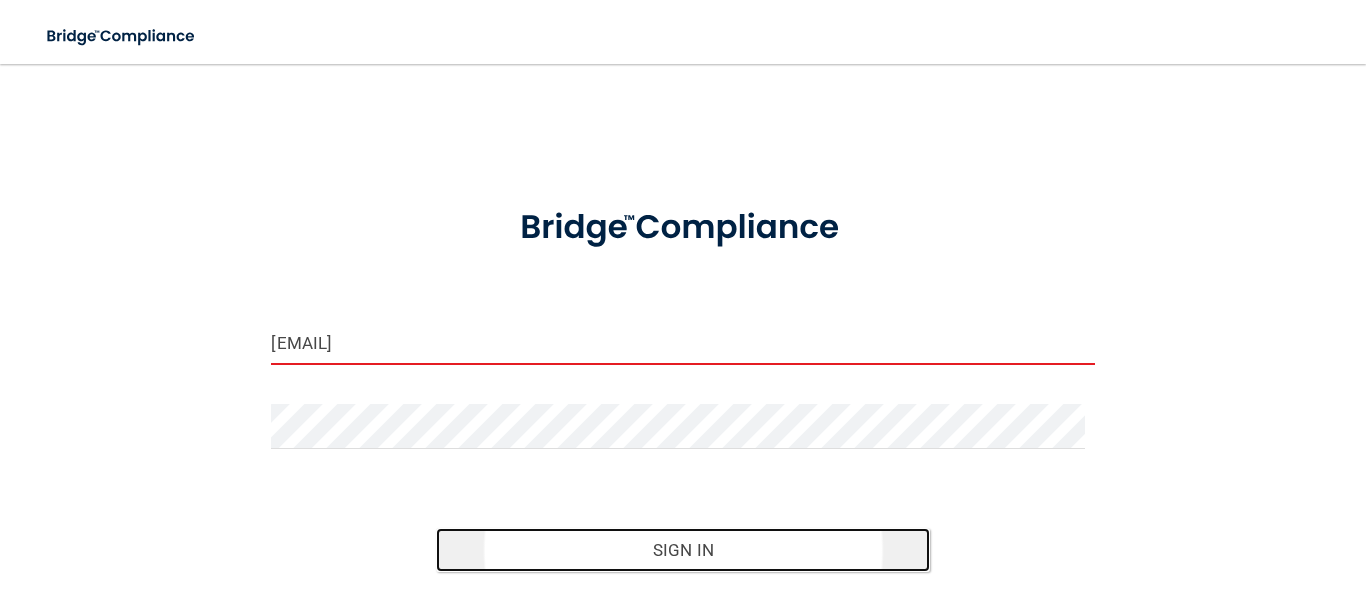click on "Sign In" at bounding box center [683, 550] 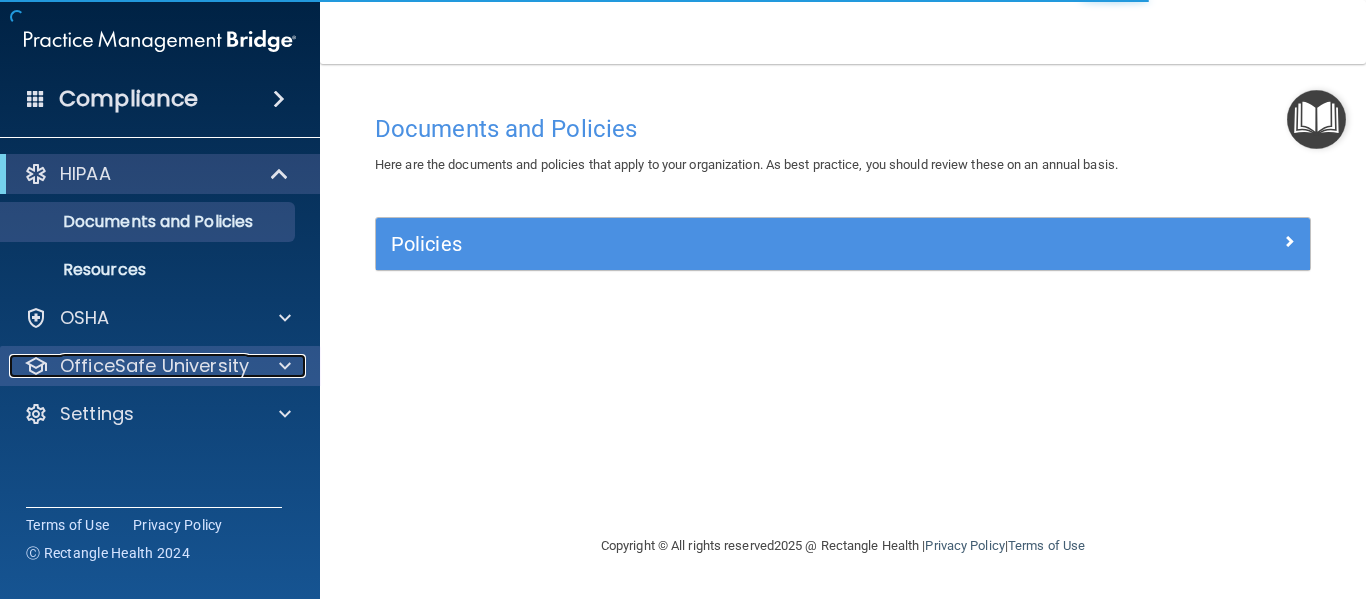click on "OfficeSafe University" at bounding box center [154, 366] 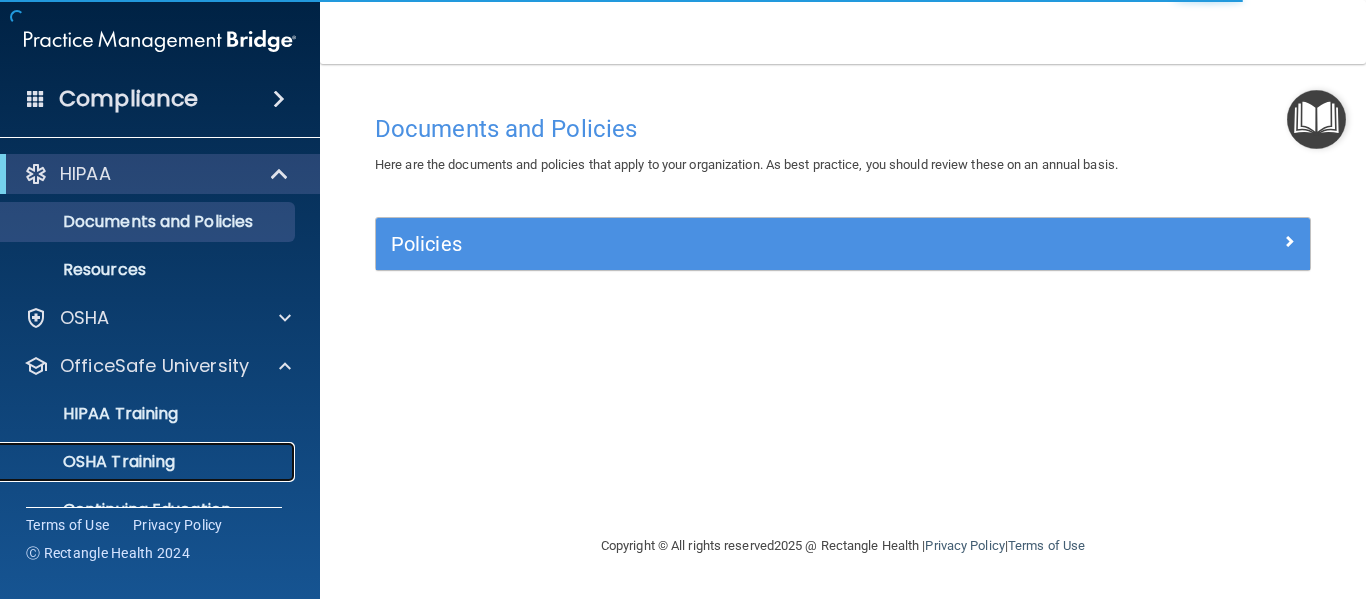 click on "OSHA Training" at bounding box center [94, 462] 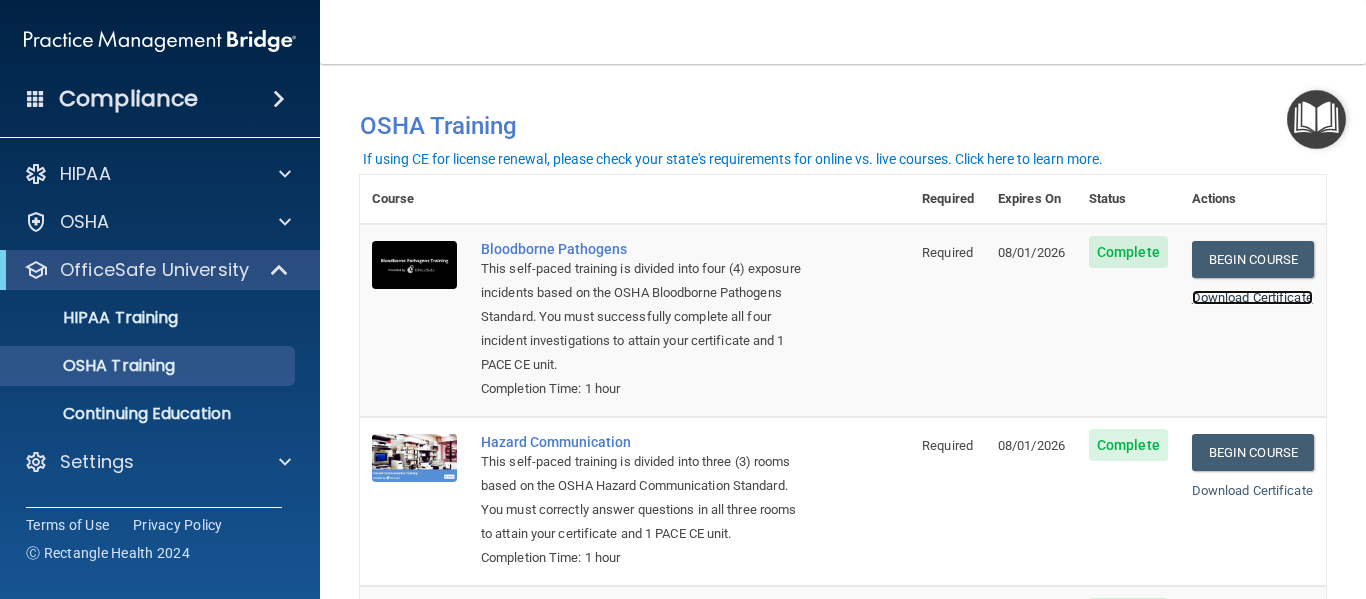 click on "Download Certificate" at bounding box center (1252, 297) 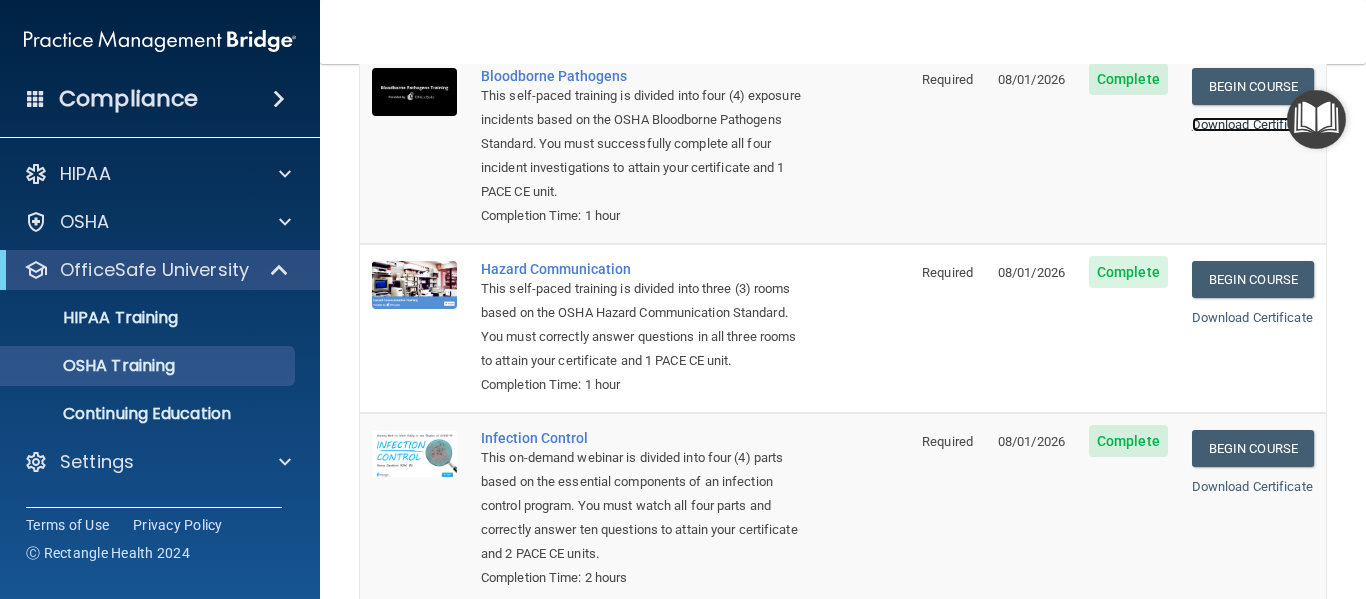 scroll, scrollTop: 200, scrollLeft: 0, axis: vertical 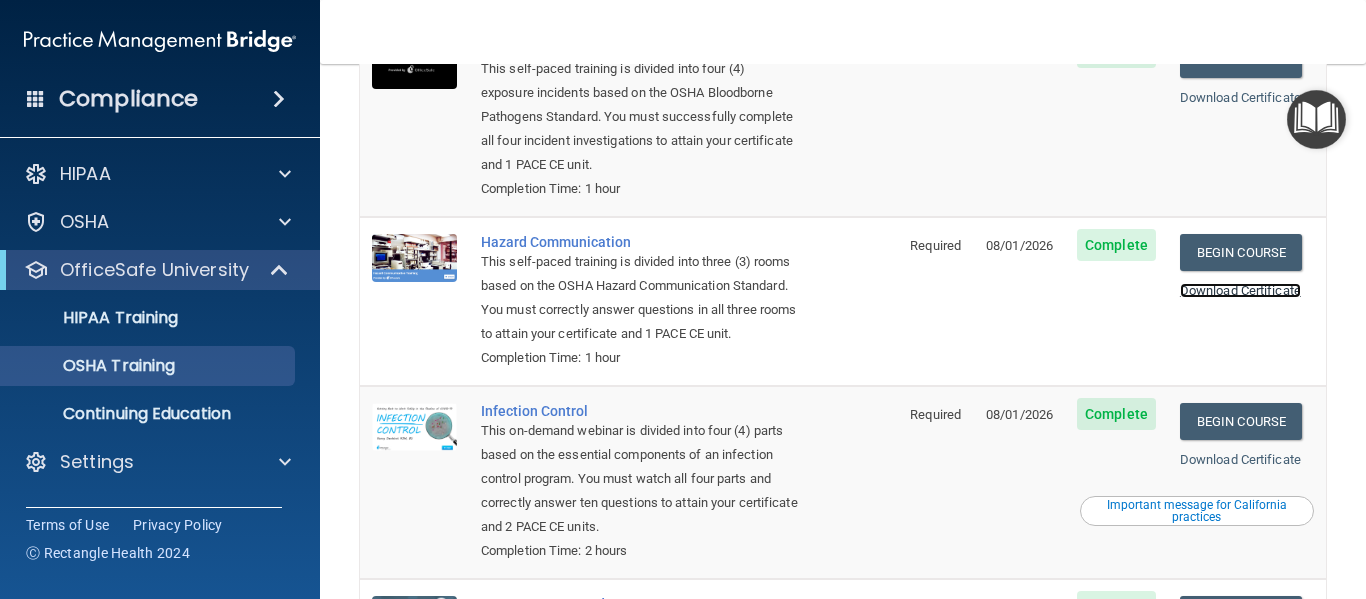click on "Download Certificate" at bounding box center (1240, 290) 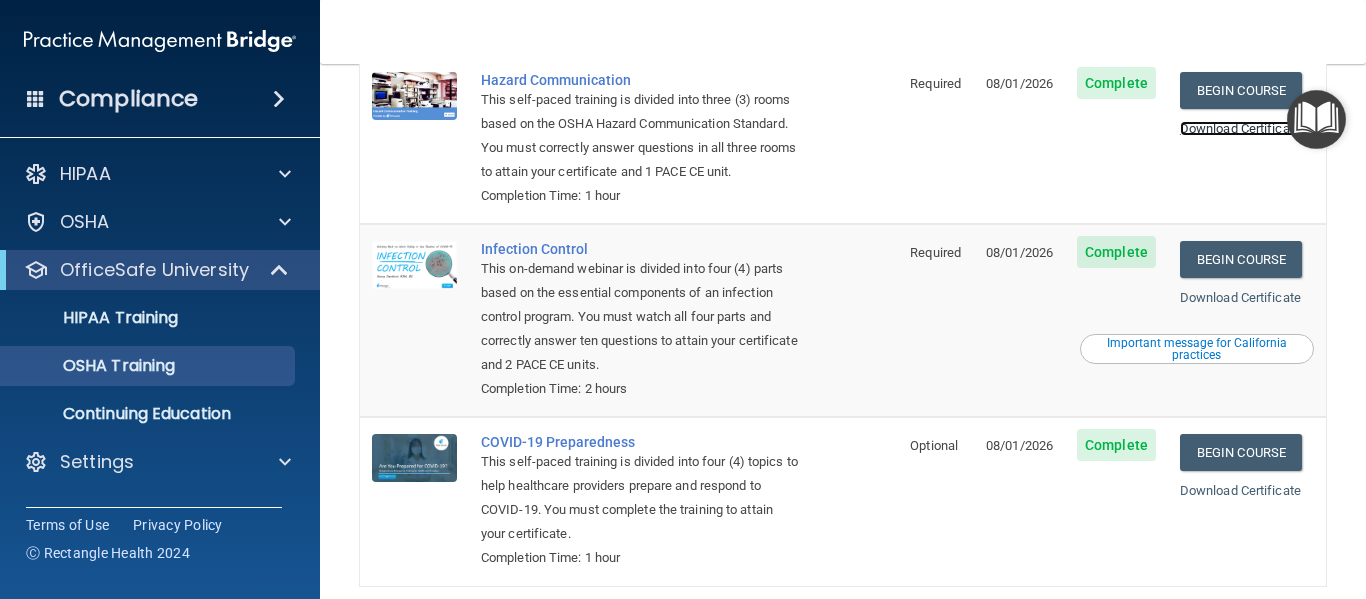scroll, scrollTop: 400, scrollLeft: 0, axis: vertical 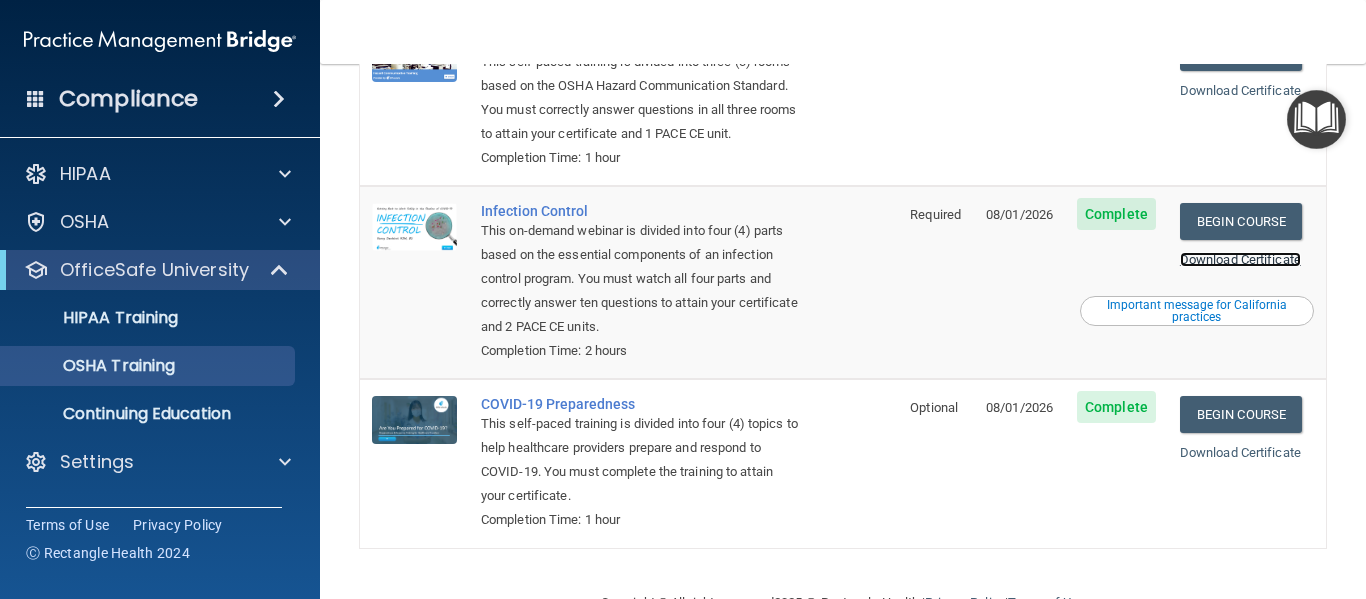 click on "Download Certificate" at bounding box center (1240, 259) 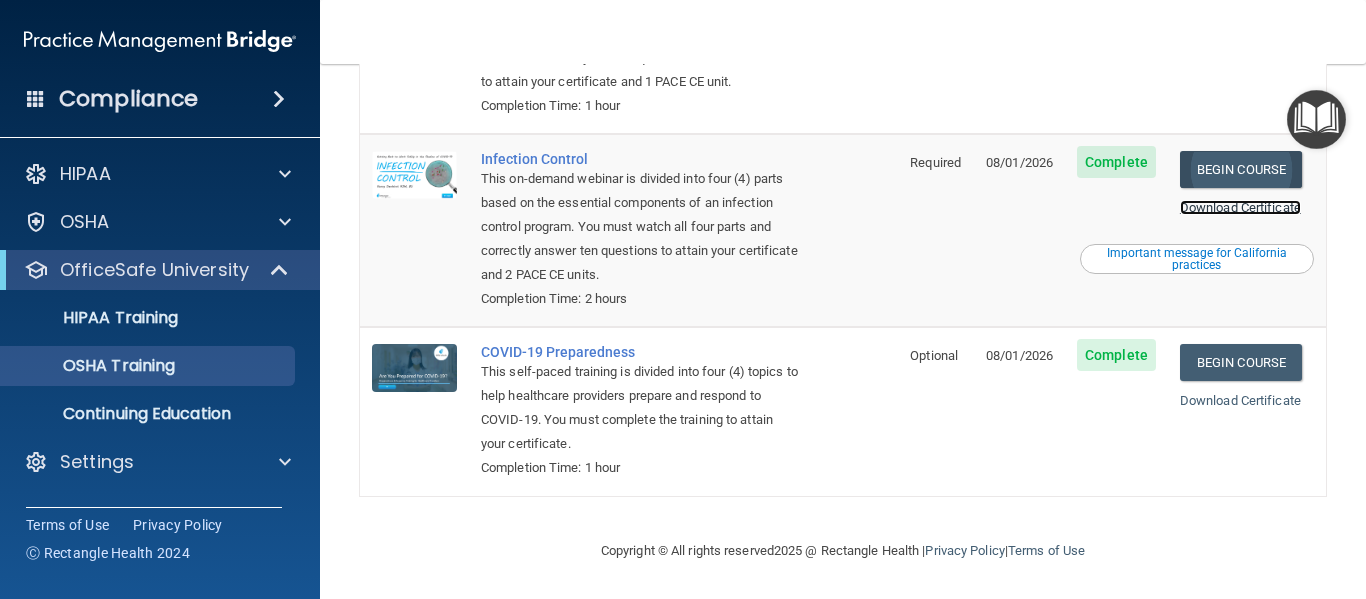 scroll, scrollTop: 481, scrollLeft: 0, axis: vertical 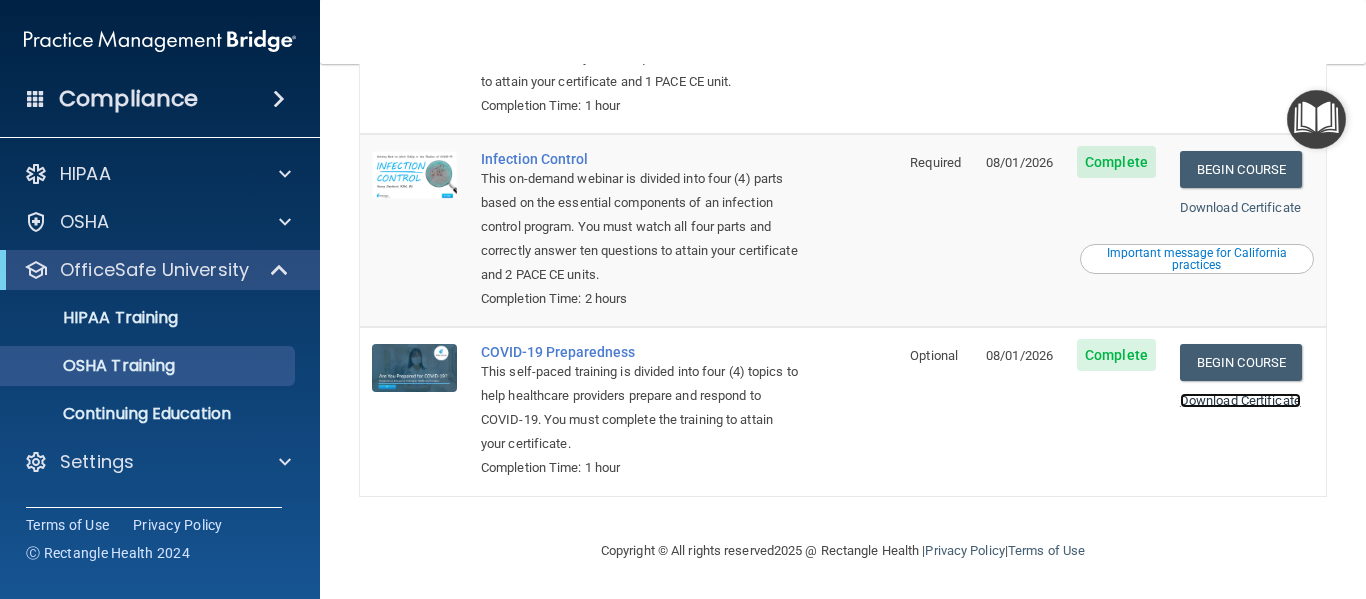 click on "Download Certificate" at bounding box center (1240, 400) 